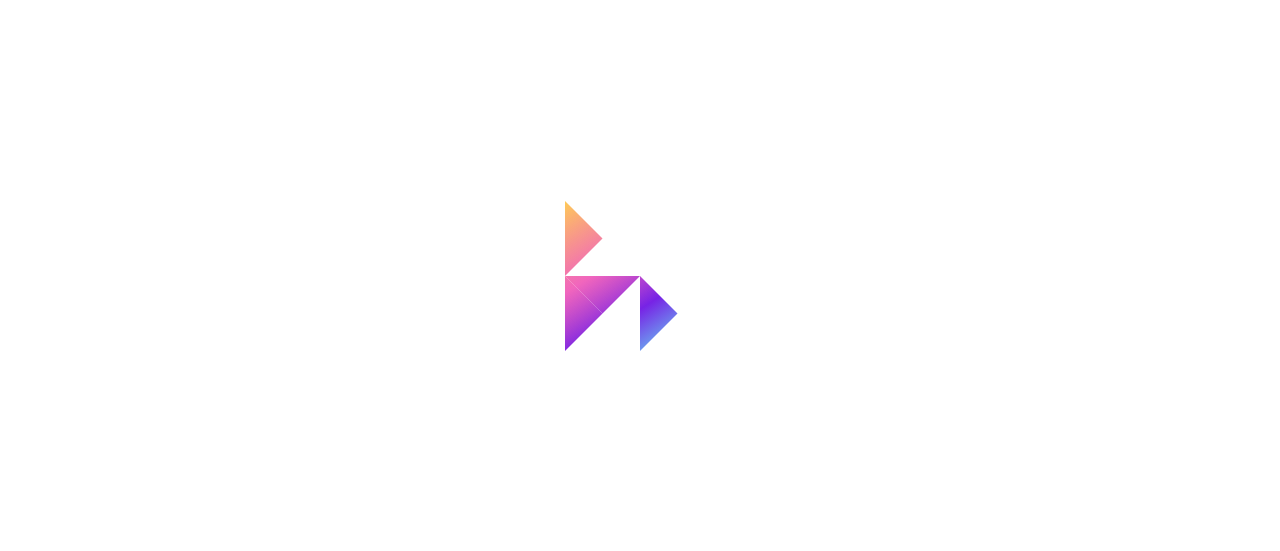 scroll, scrollTop: 0, scrollLeft: 0, axis: both 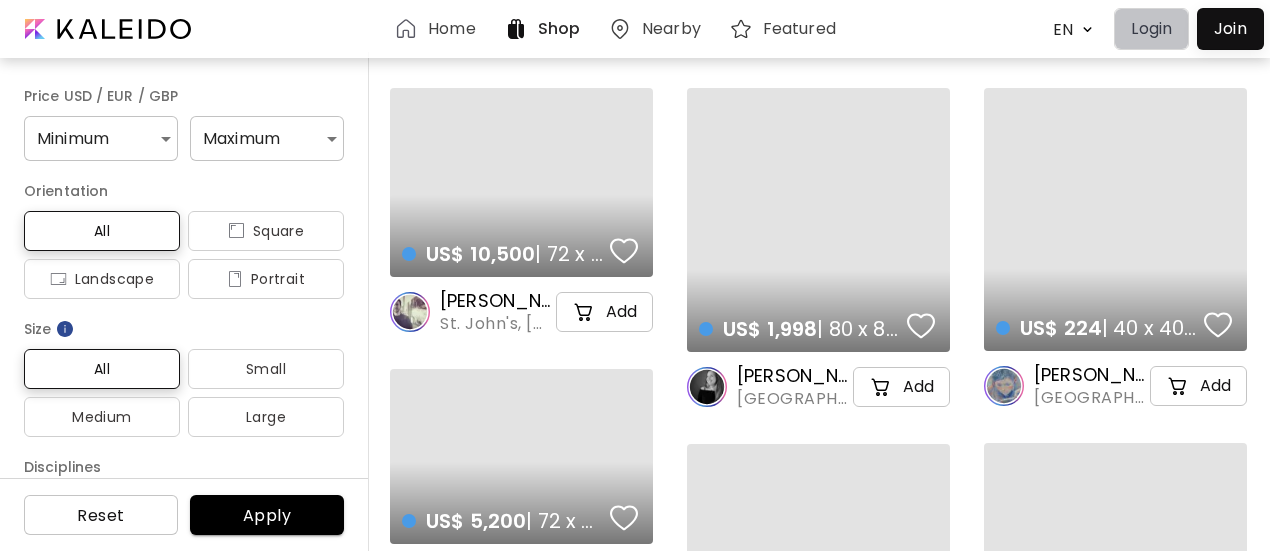 click on "Login" at bounding box center [1151, 29] 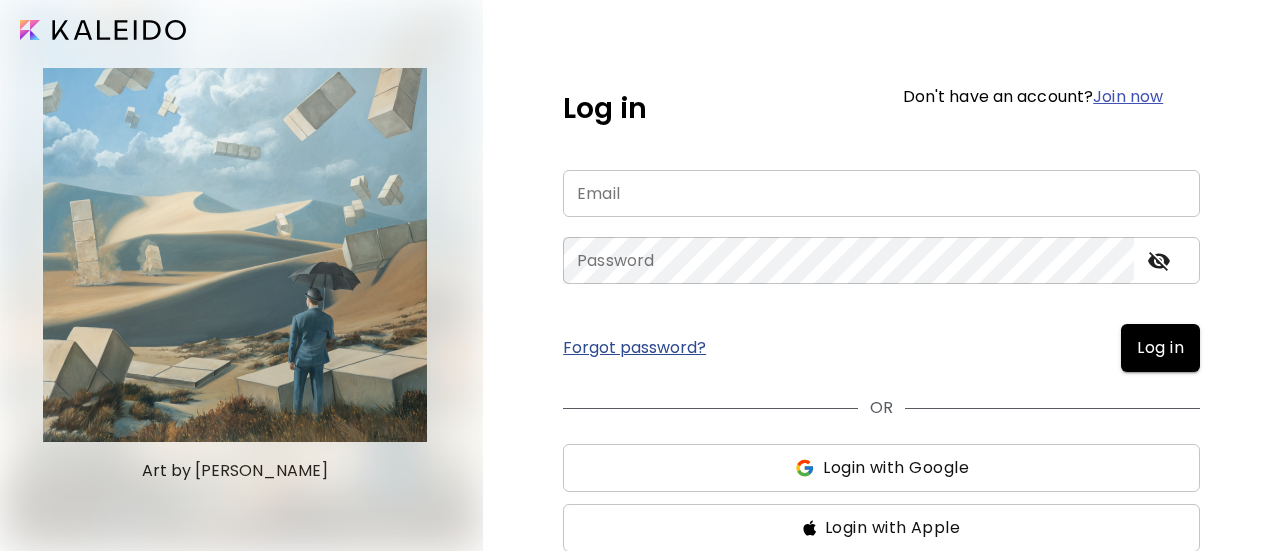 click at bounding box center [881, 193] 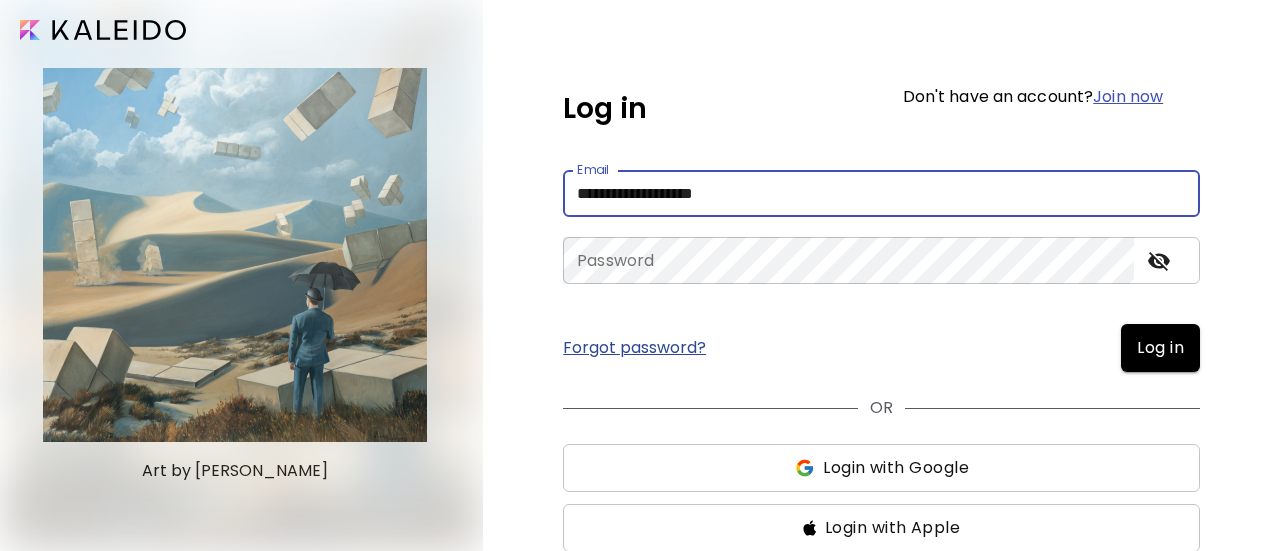 type on "**********" 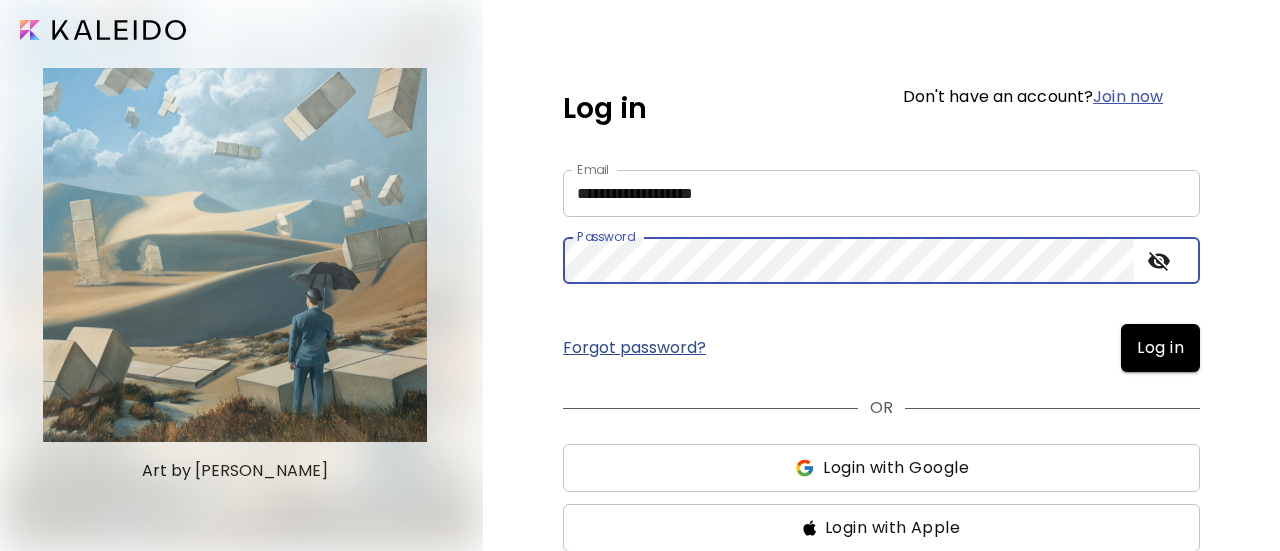 click on "Log in" at bounding box center (1160, 348) 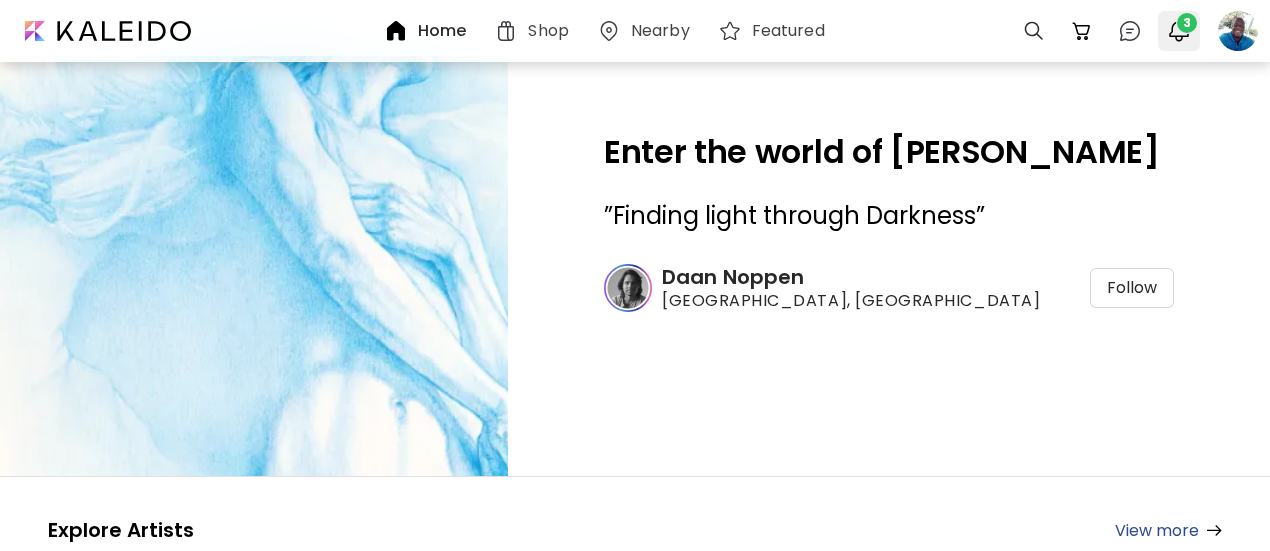 click on "3" at bounding box center [1187, 23] 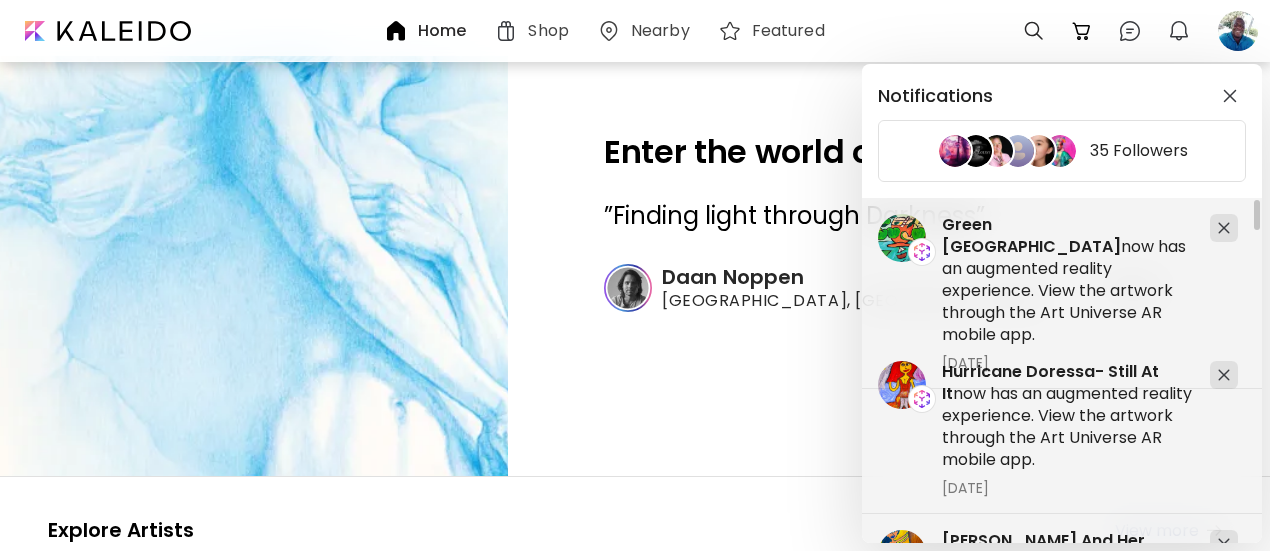 click on "Notifications 35 Followers Hurricane Doressa- Still At It  now has an augmented reality experience. View the artwork through the Art Universe AR mobile app. [DATE] Nate Visits [PERSON_NAME][GEOGRAPHIC_DATA]  now has an augmented reality experience. View the artwork through the Art Universe AR mobile app. [DATE] [GEOGRAPHIC_DATA] Oranges  now has an augmented reality experience. View the artwork through the Art Universe AR mobile app. [DATE] [PERSON_NAME] And Her Morning Hike  now has an augmented reality experience. View the artwork through the Art Universe AR mobile app. [DATE] [GEOGRAPHIC_DATA]  now has an augmented reality experience. View the artwork through the Art Universe AR mobile app. [DATE]" at bounding box center (635, 275) 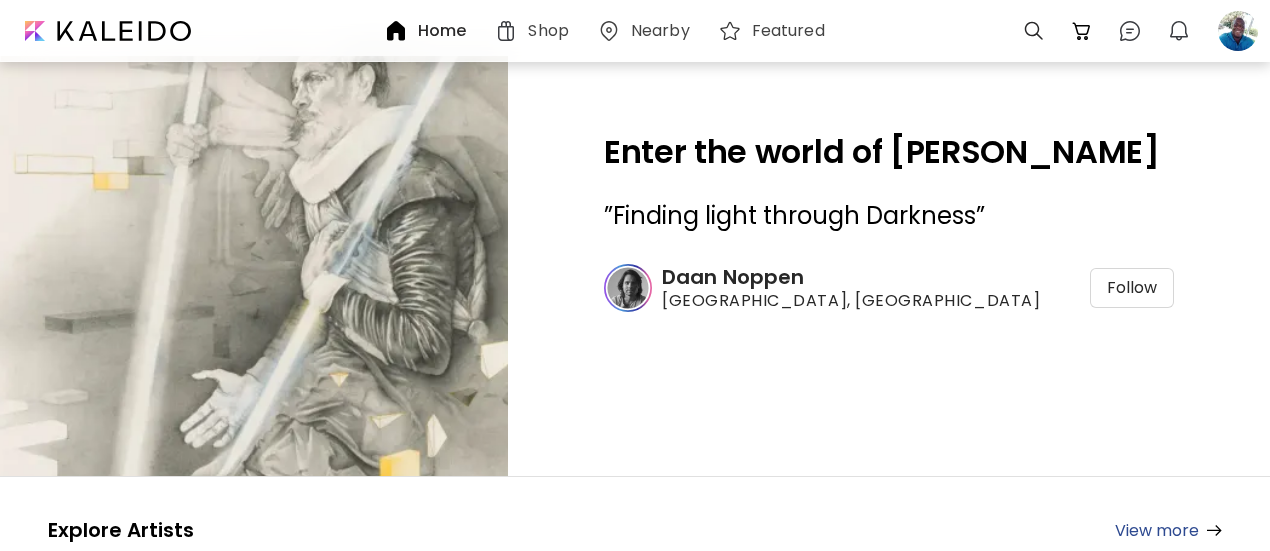 click at bounding box center (1238, 31) 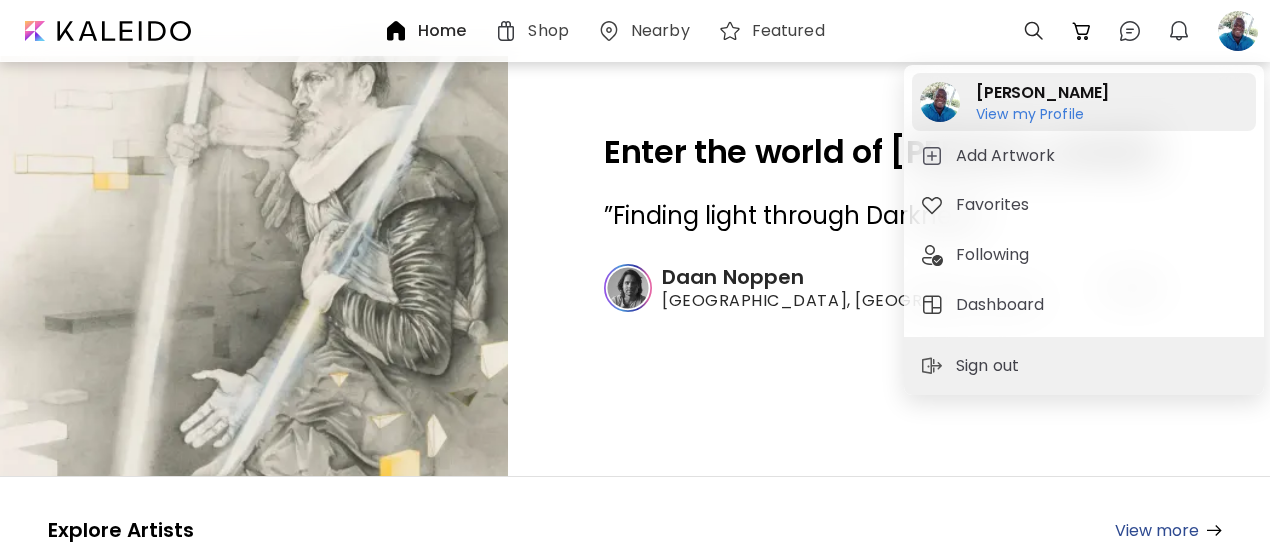 click on "[PERSON_NAME]" at bounding box center (1042, 93) 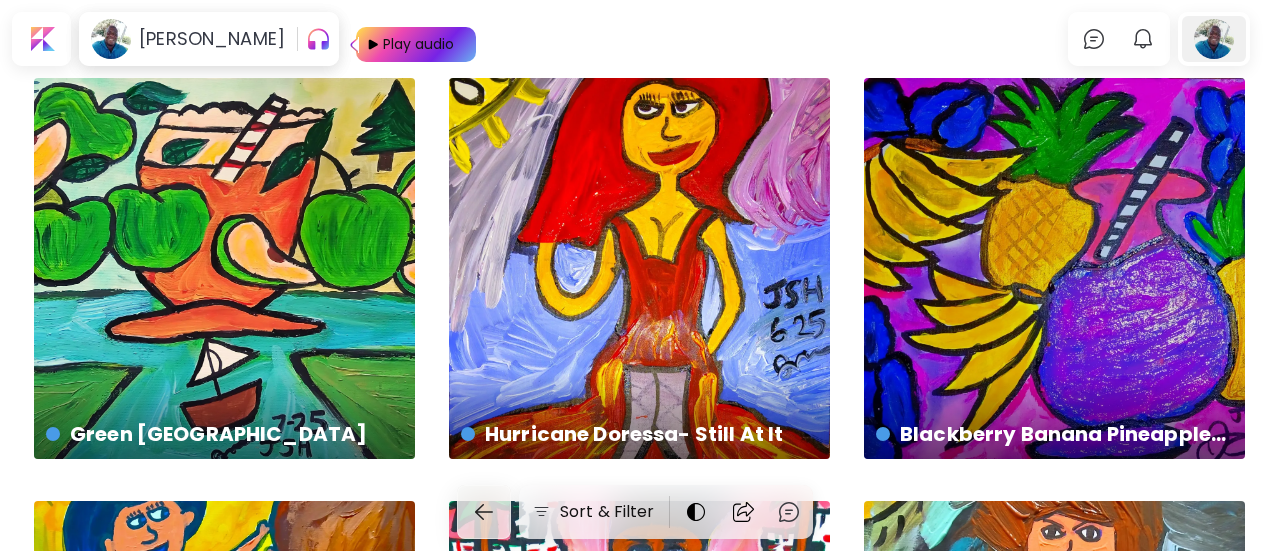 click at bounding box center (1214, 39) 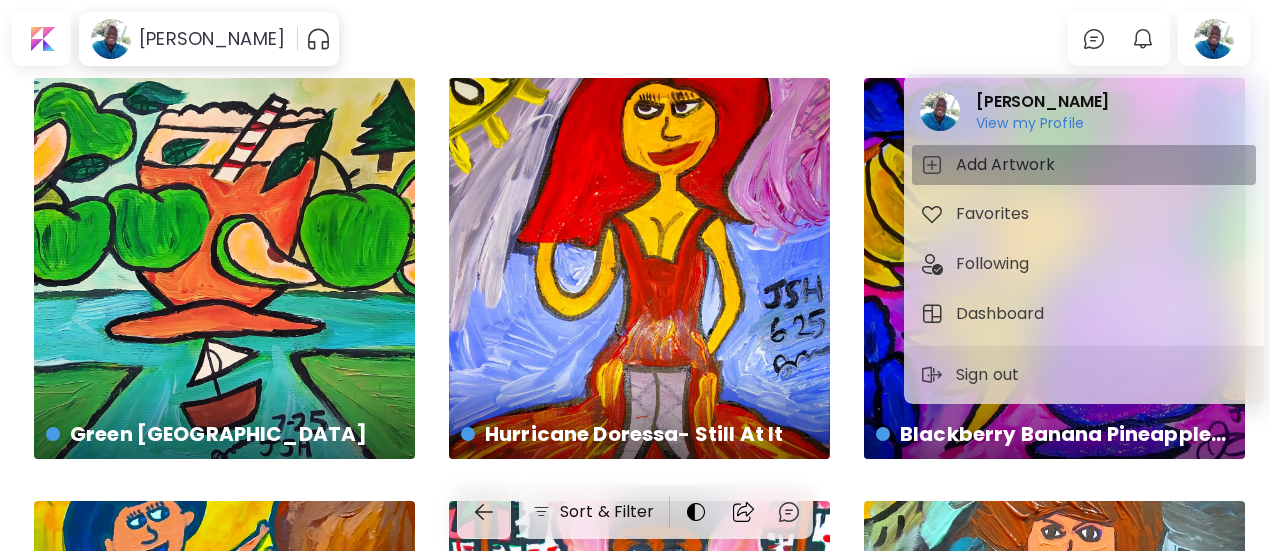 click on "Add Artwork" at bounding box center [1008, 165] 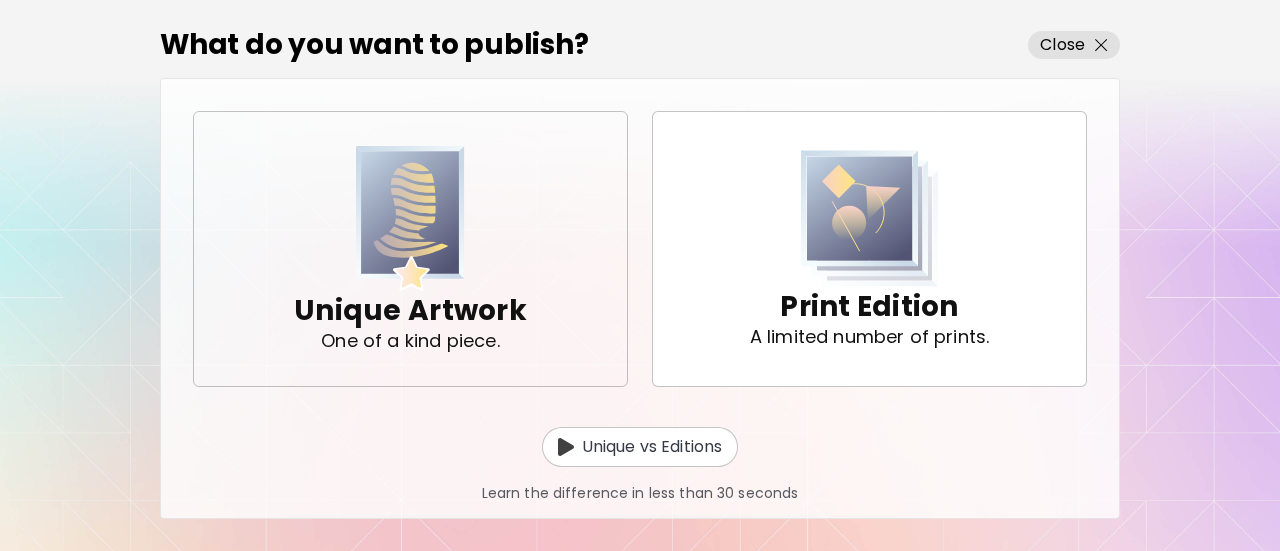 click on "Unique Artwork One of a kind piece." at bounding box center [410, 248] 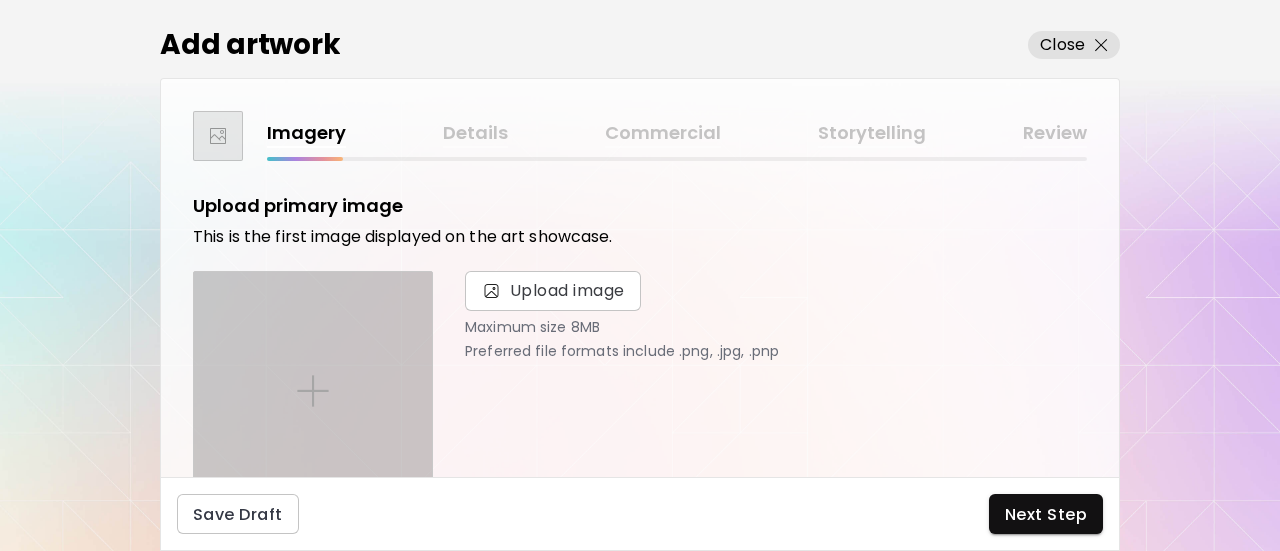 click at bounding box center [313, 391] 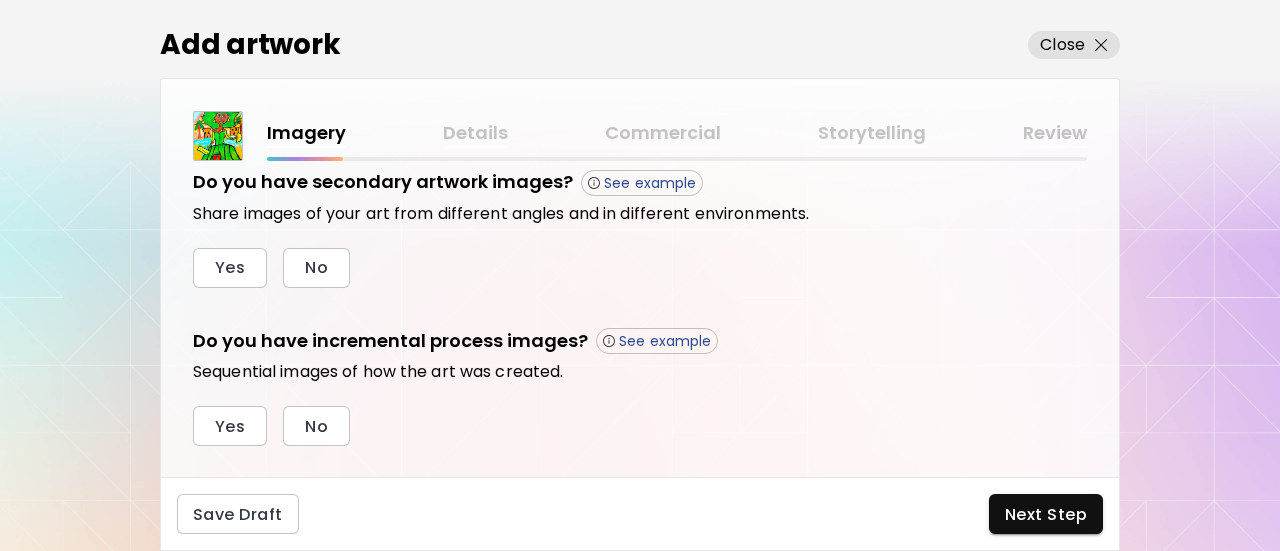 scroll, scrollTop: 706, scrollLeft: 0, axis: vertical 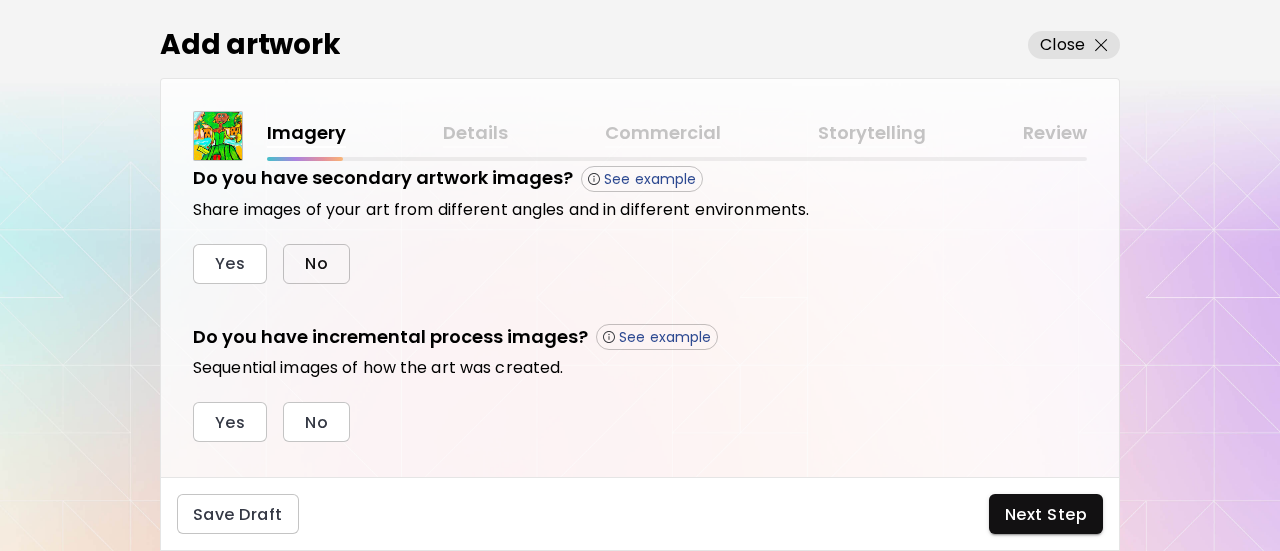click on "No" at bounding box center (316, 264) 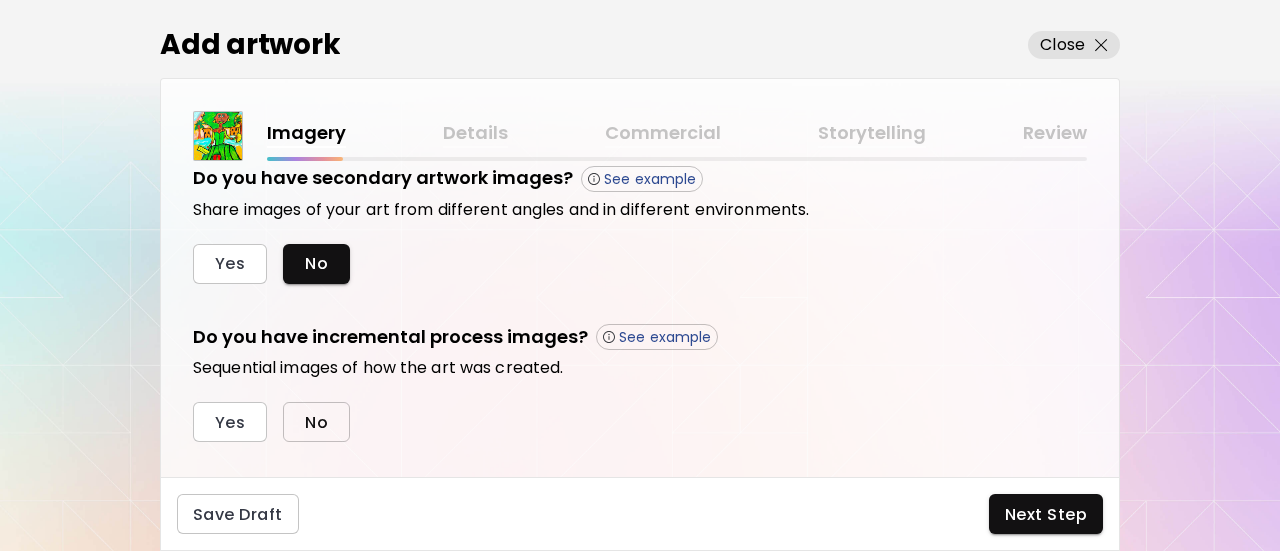 click on "No" at bounding box center [316, 422] 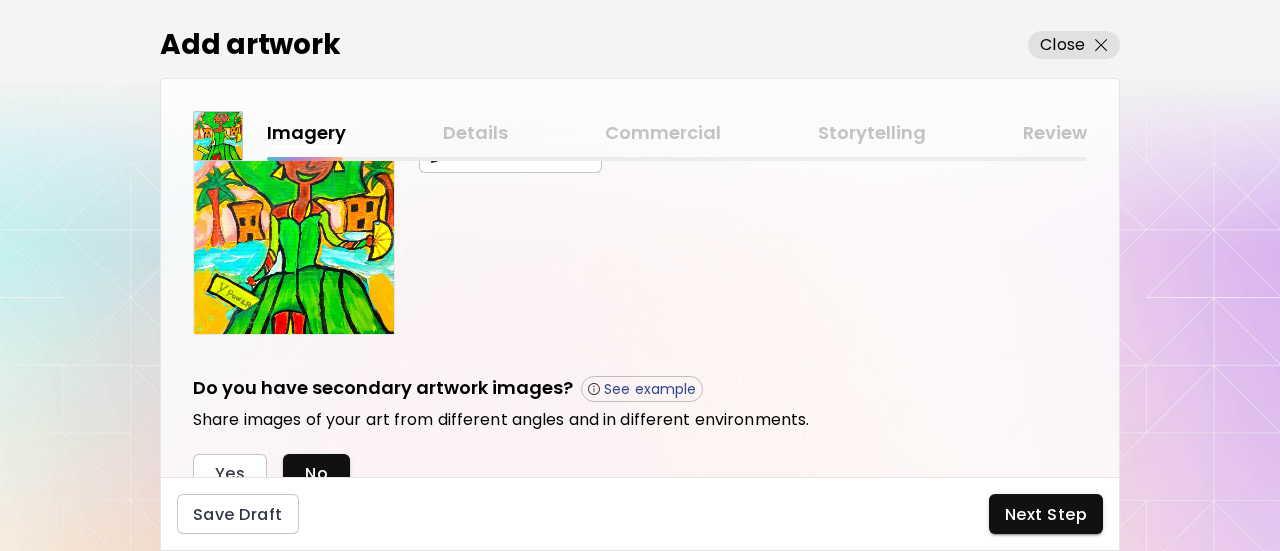 scroll, scrollTop: 739, scrollLeft: 0, axis: vertical 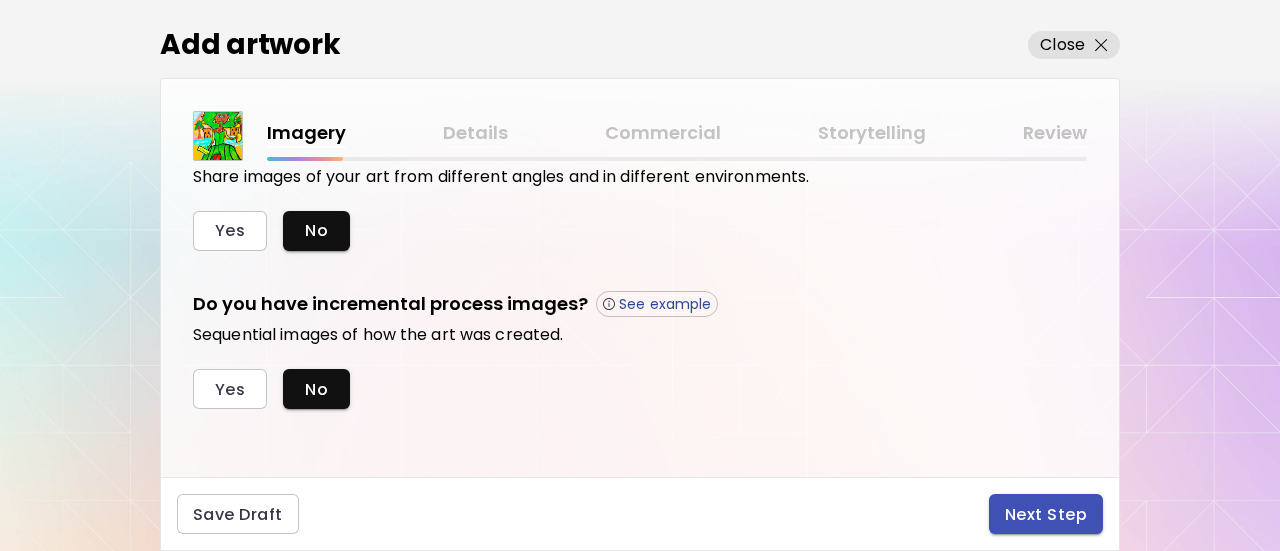 click on "Next Step" at bounding box center (1046, 514) 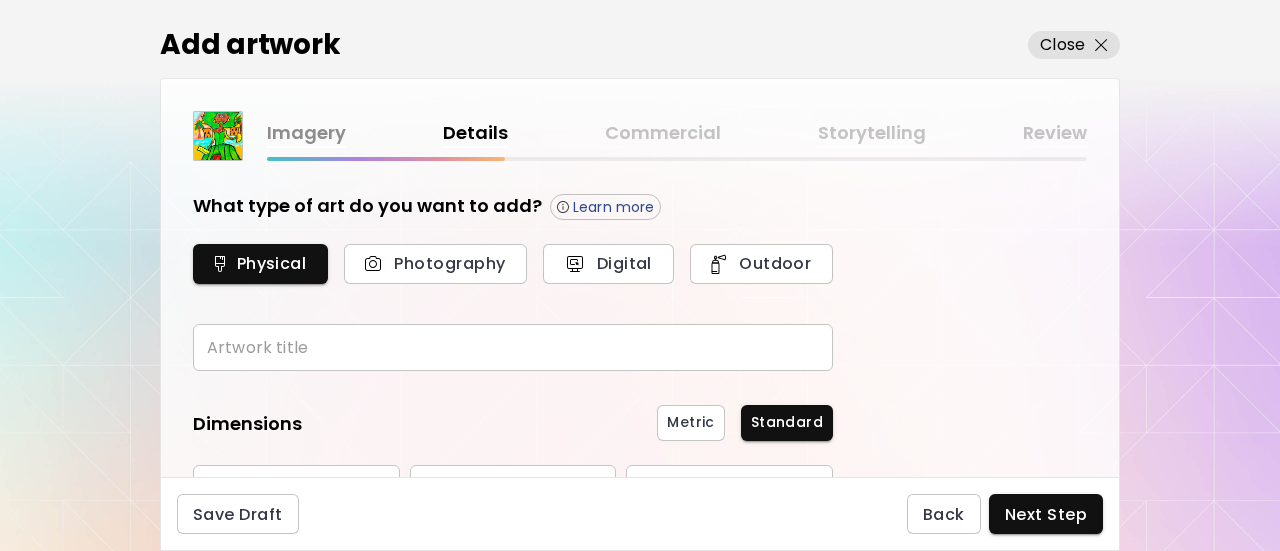 click at bounding box center (513, 347) 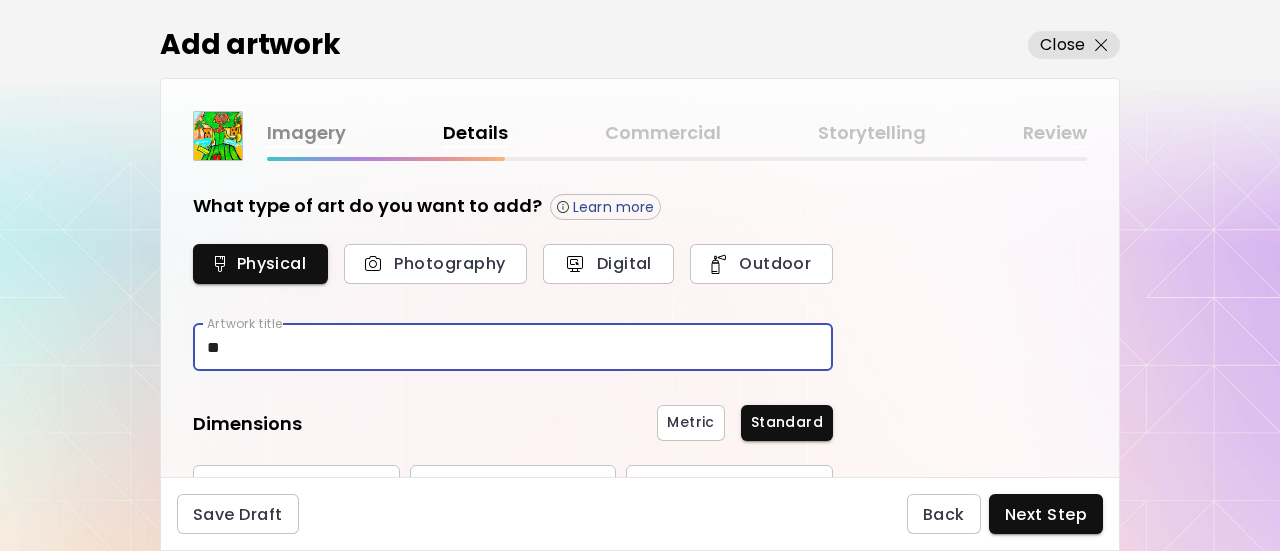 type on "*" 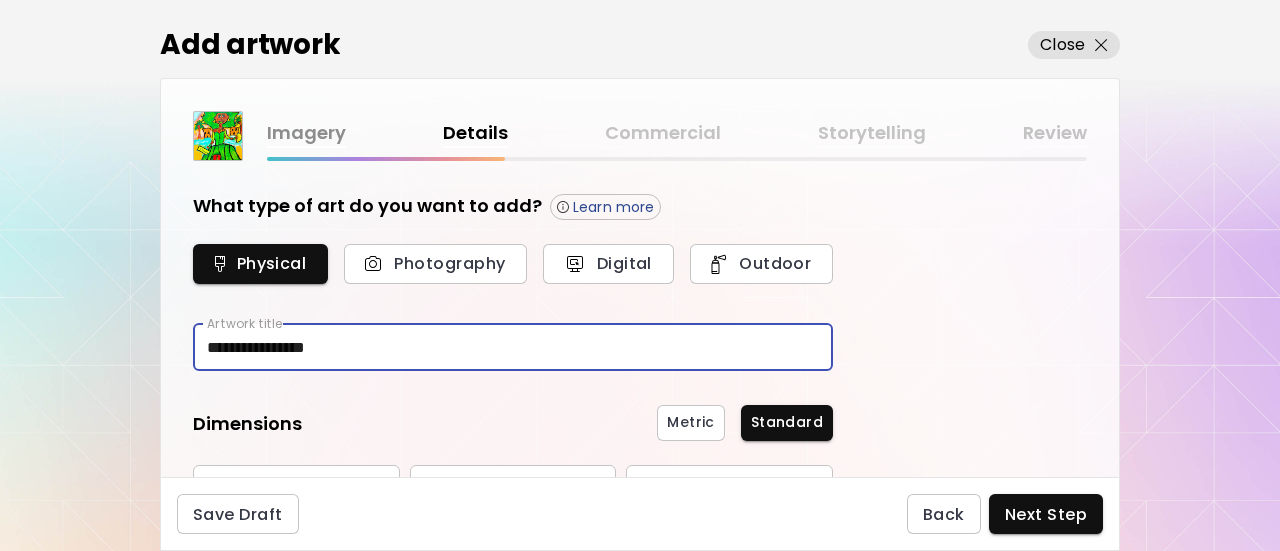 type on "**********" 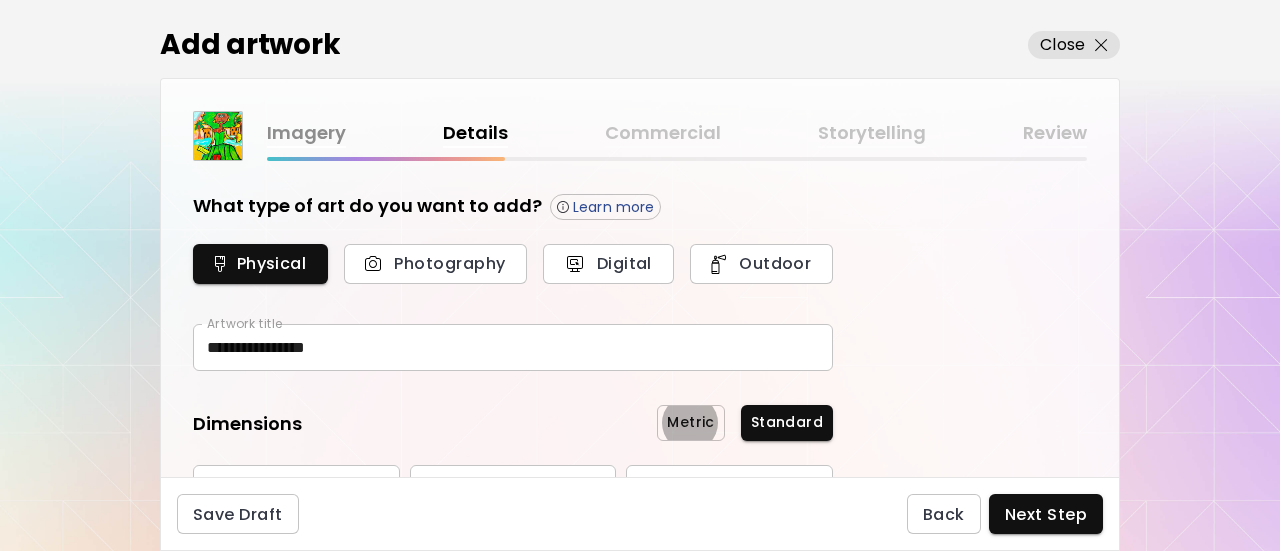 type 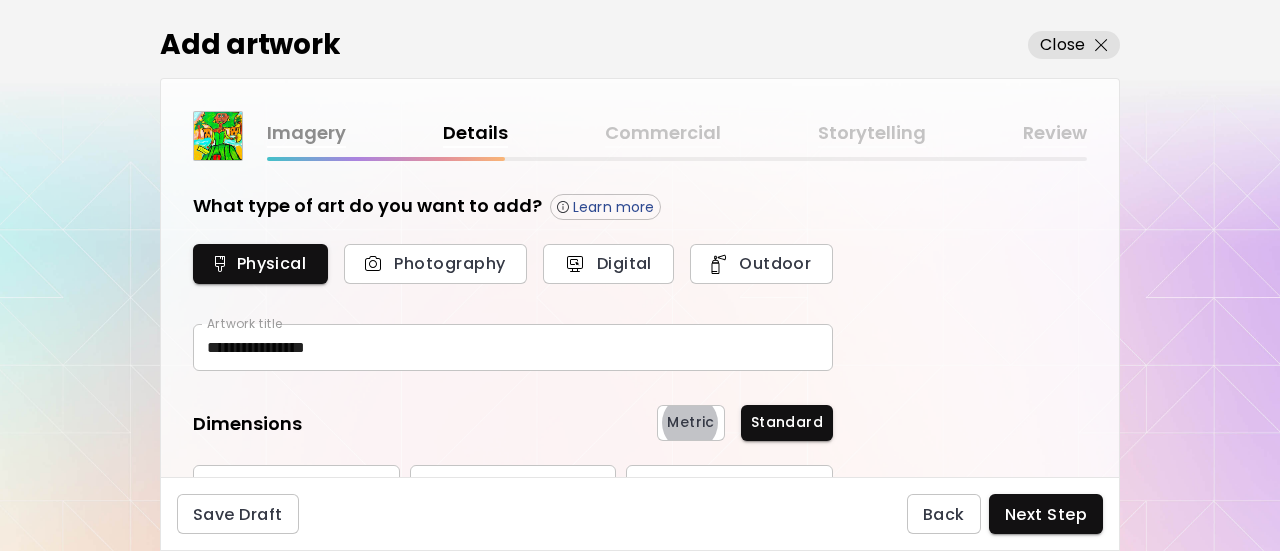 type 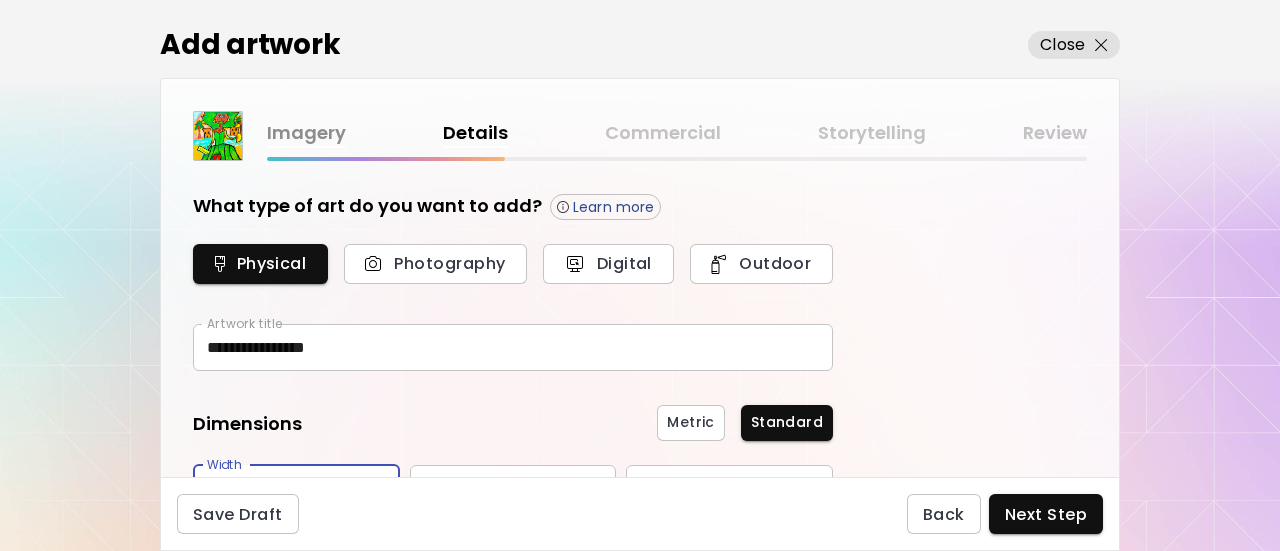 scroll, scrollTop: 32, scrollLeft: 0, axis: vertical 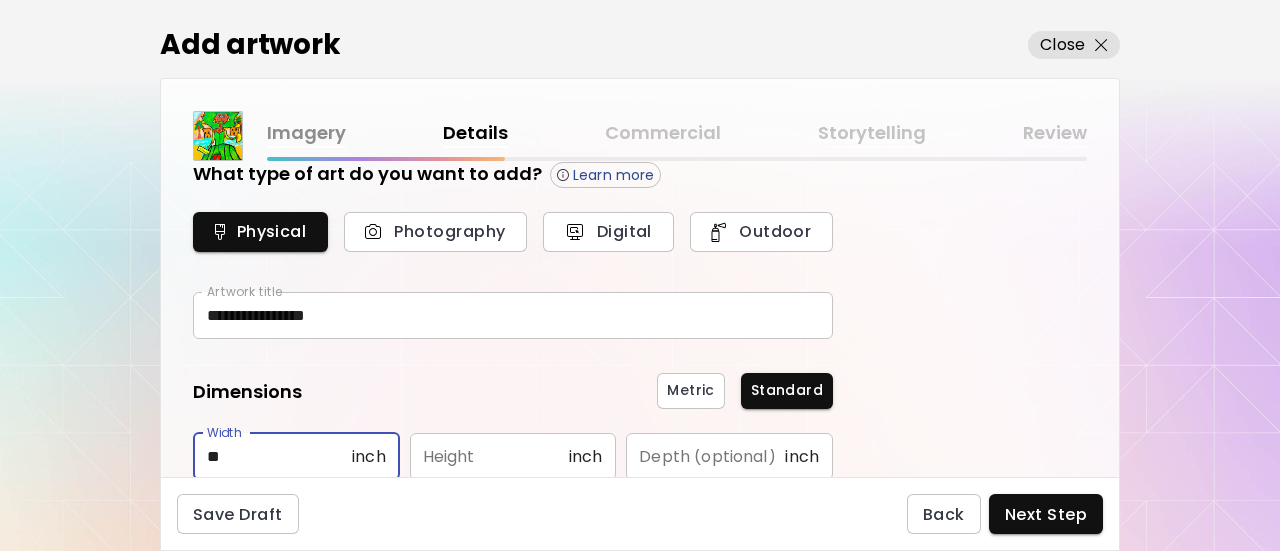 type on "**" 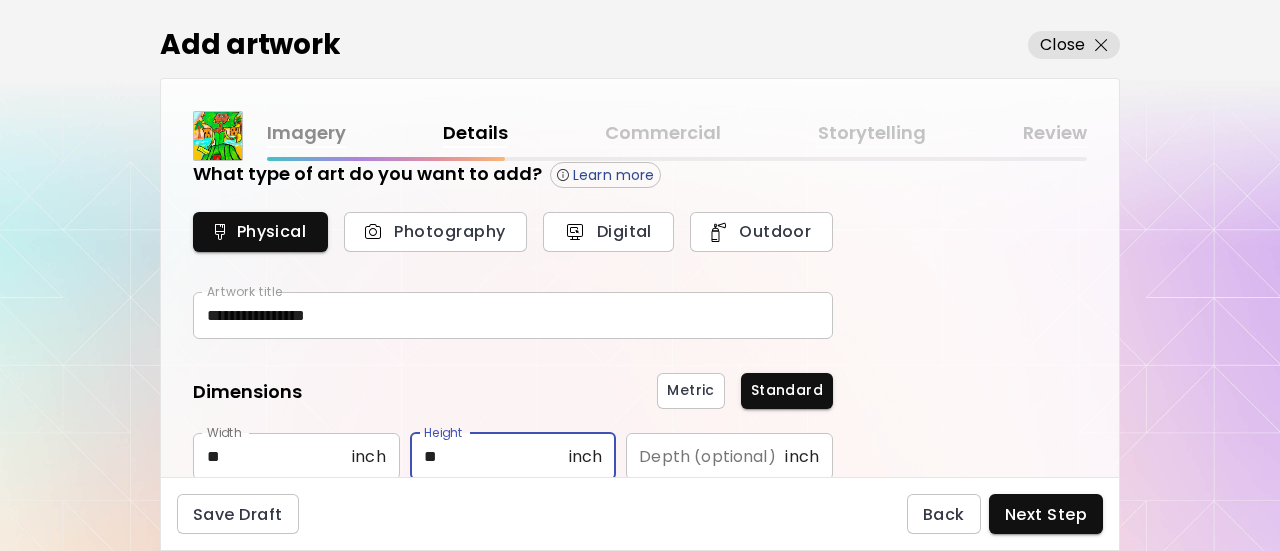type on "**" 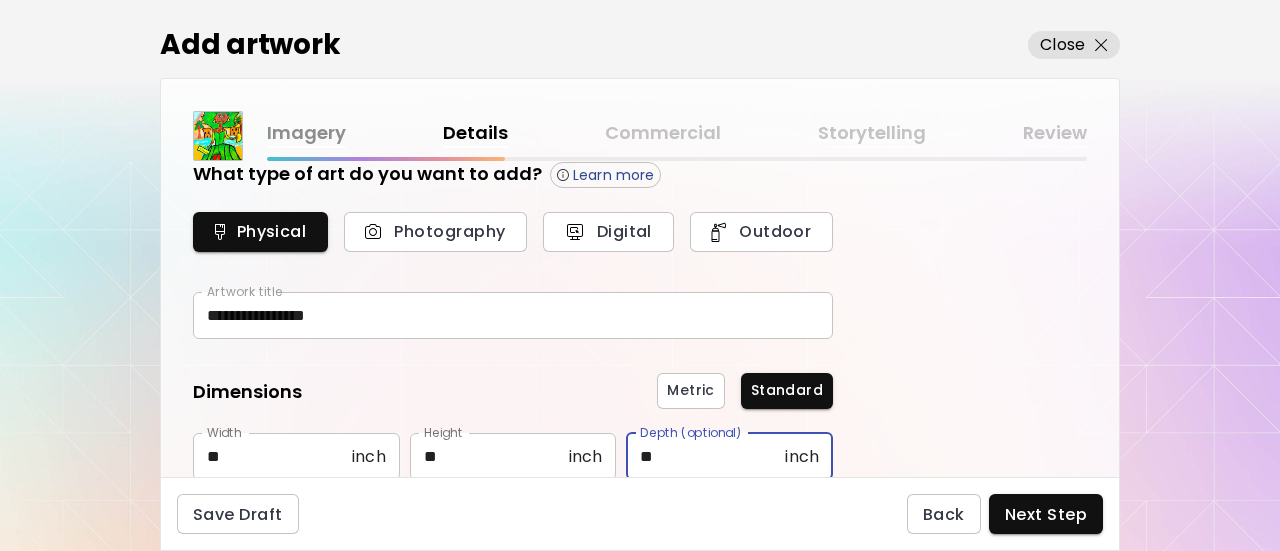 type on "***" 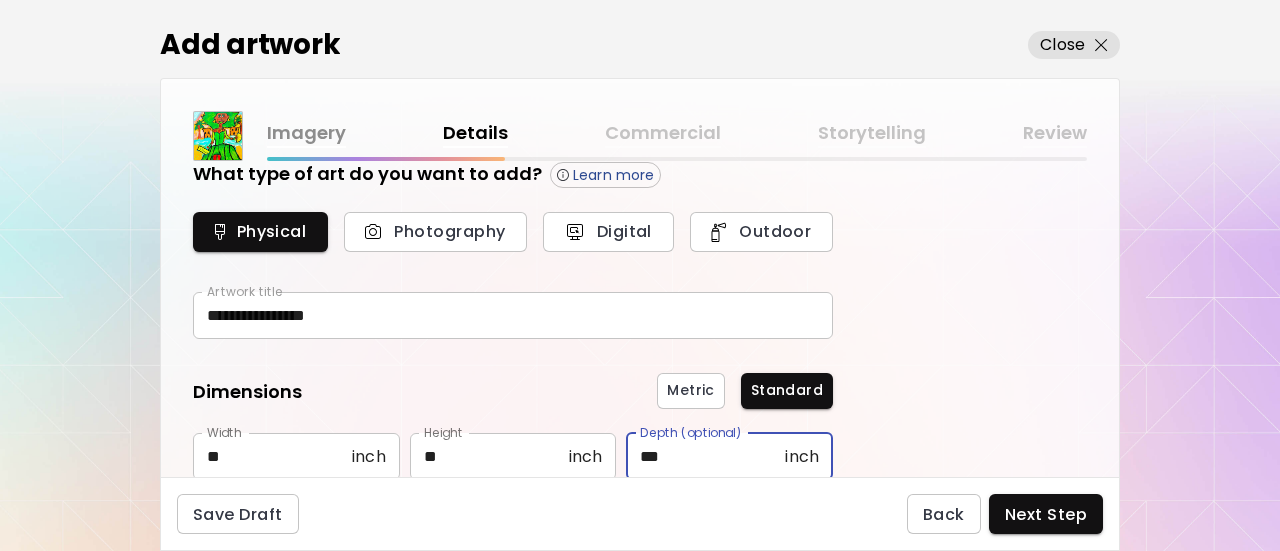 scroll, scrollTop: 307, scrollLeft: 0, axis: vertical 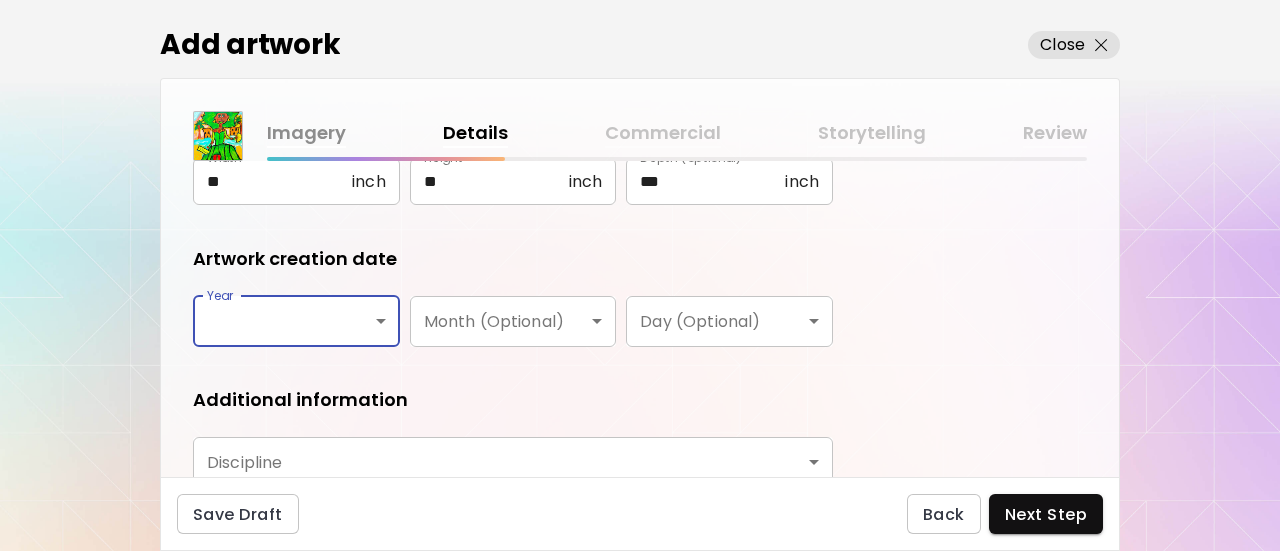 click on "**********" at bounding box center [640, 275] 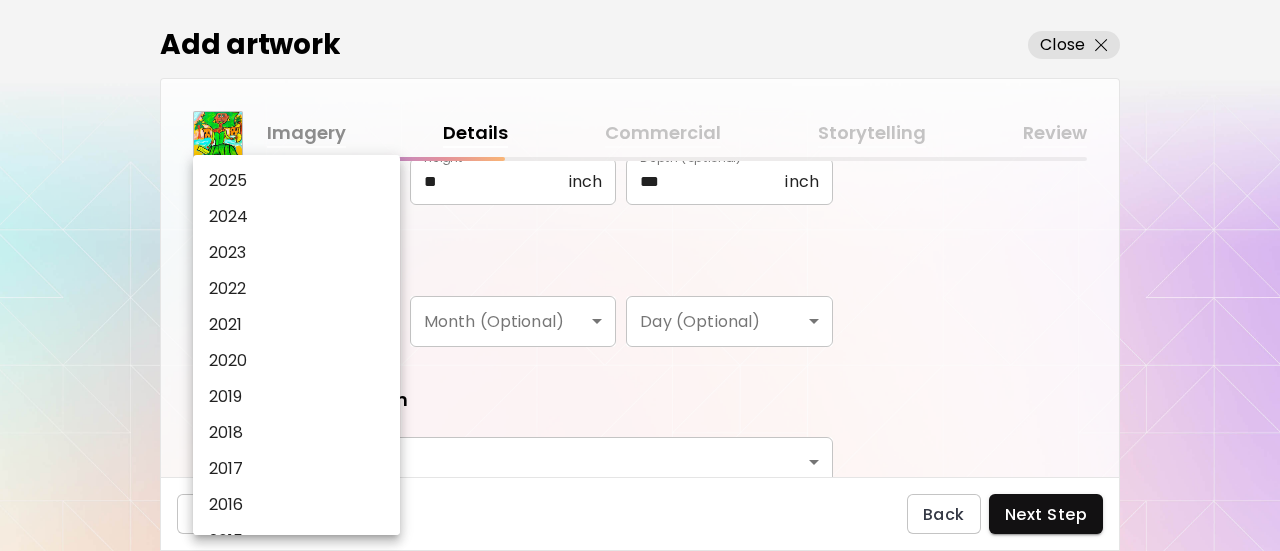 click on "2025" at bounding box center (301, 181) 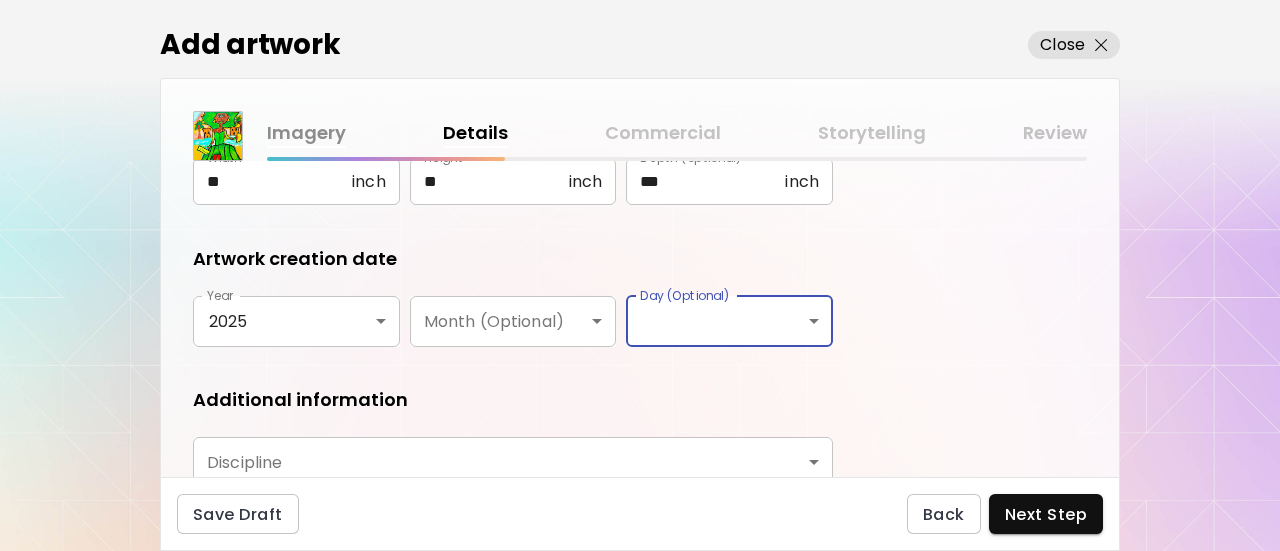 click on "**********" at bounding box center [640, 275] 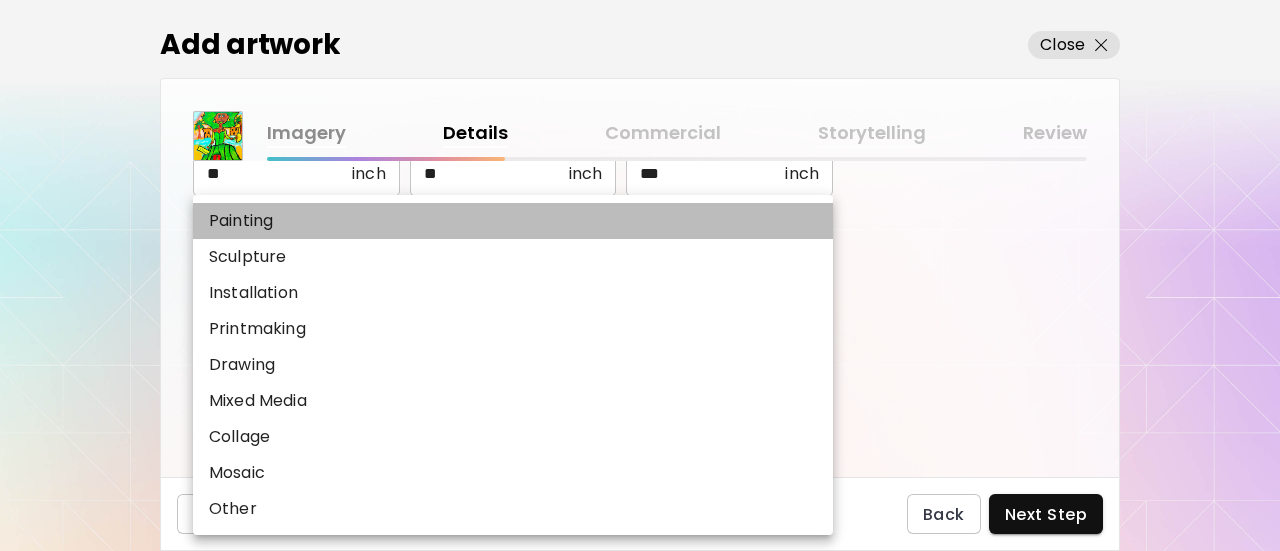 click on "Painting" at bounding box center (513, 221) 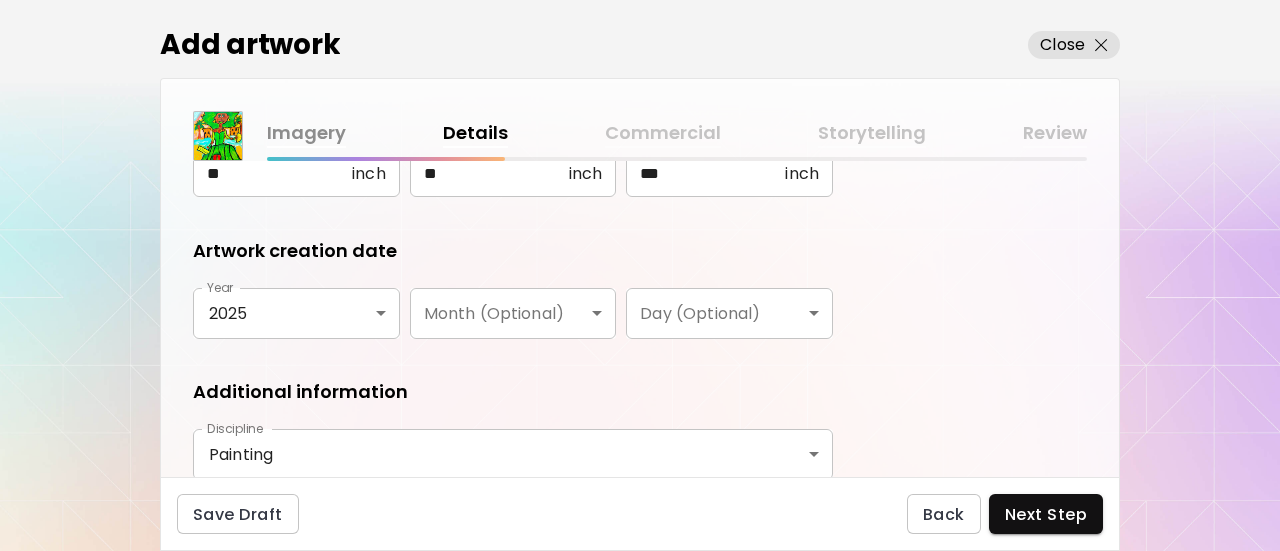 scroll, scrollTop: 474, scrollLeft: 0, axis: vertical 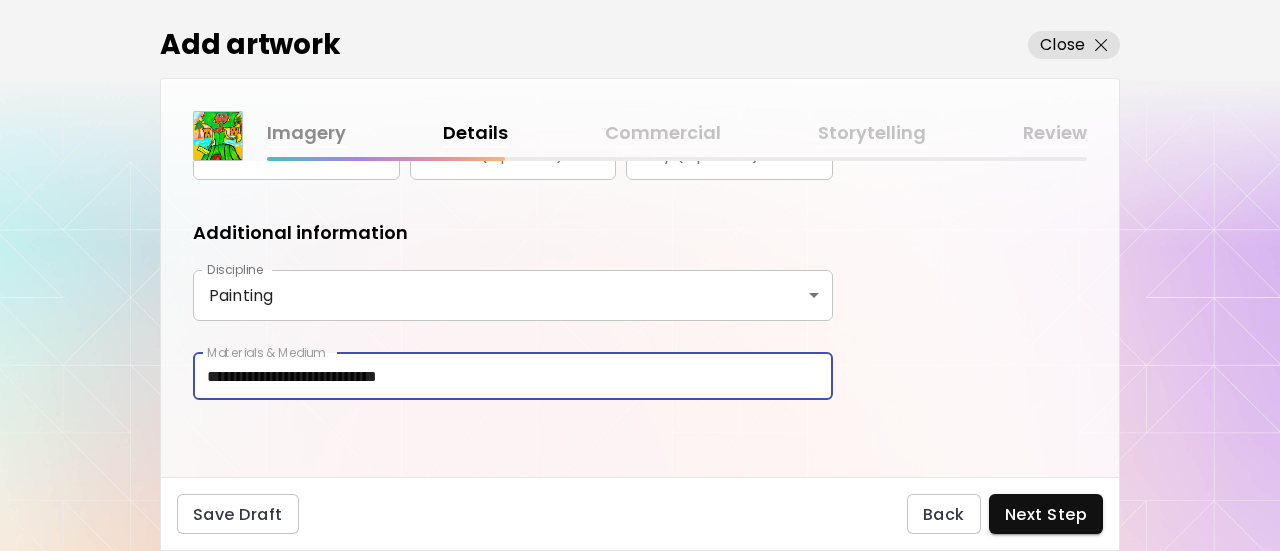 type on "**********" 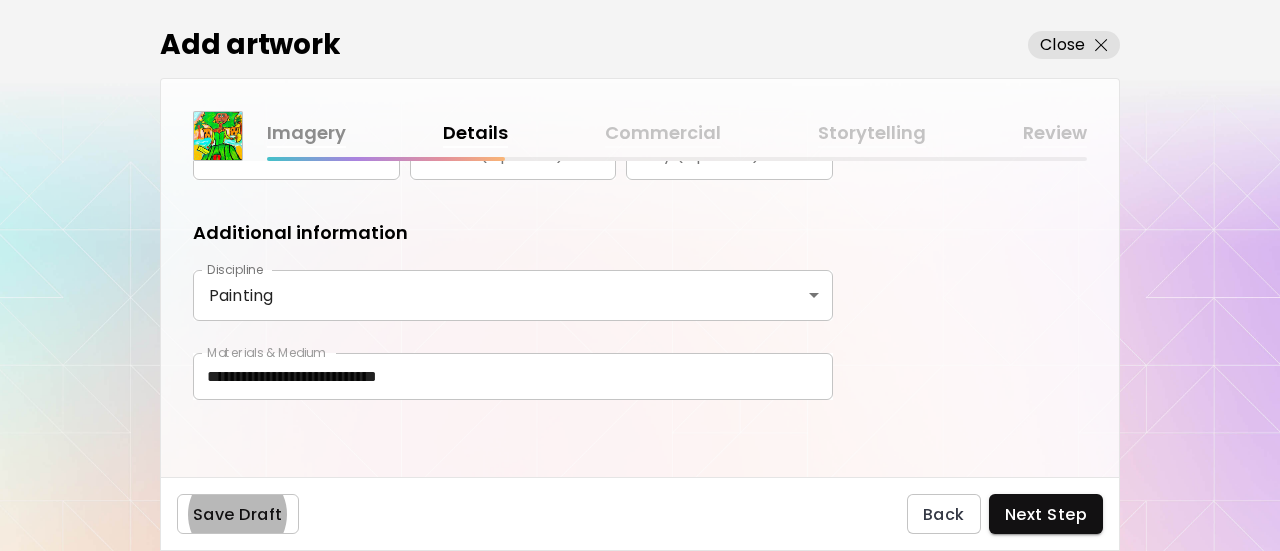 type 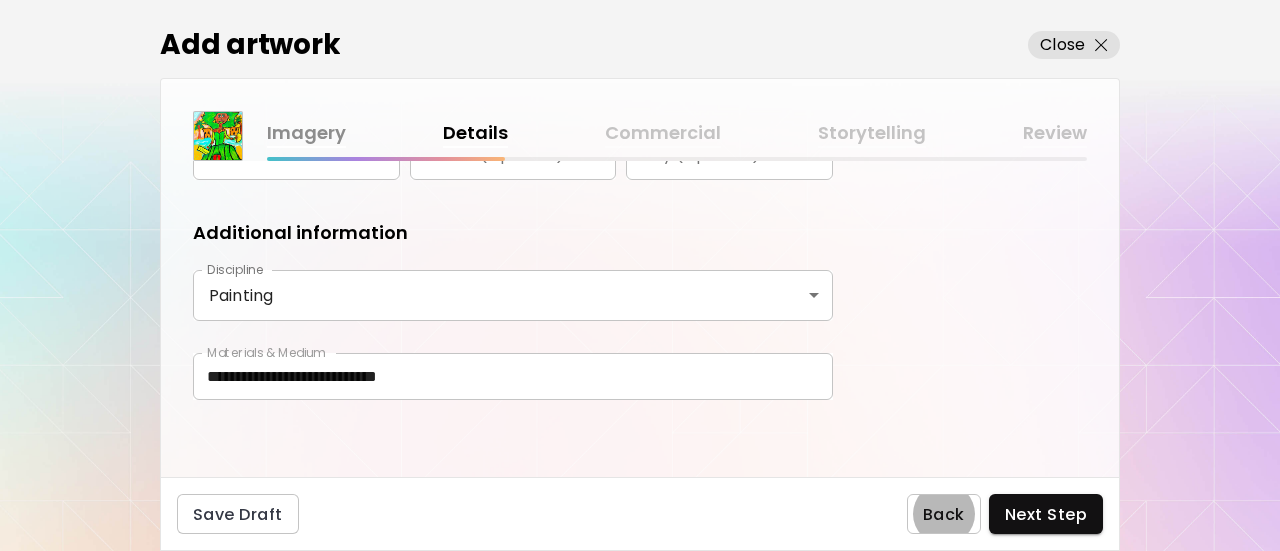 type 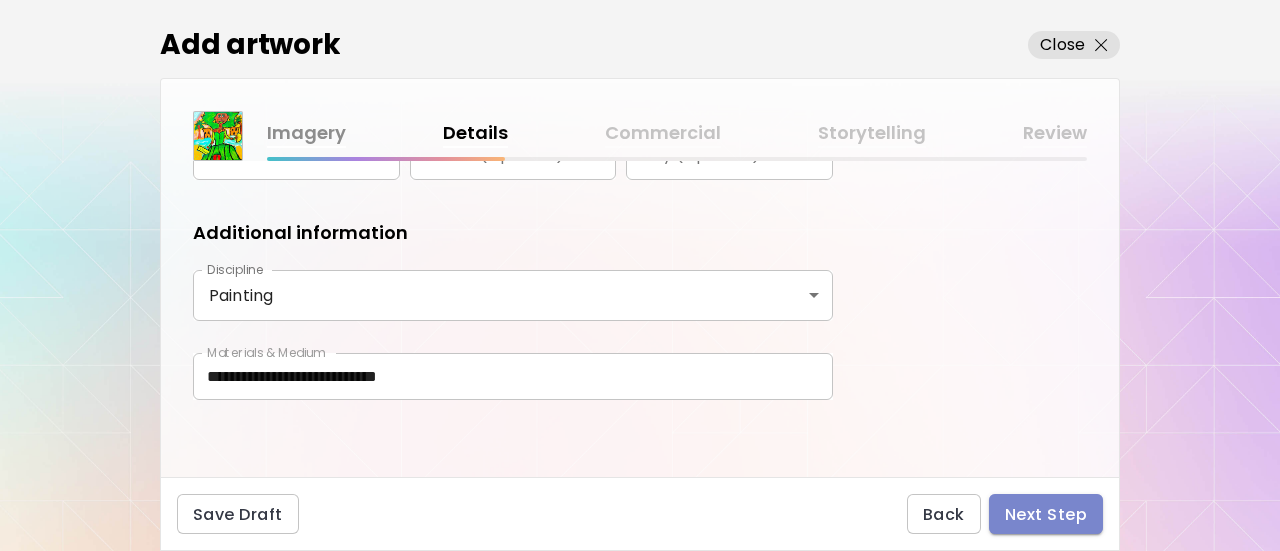 click on "Next Step" at bounding box center (1046, 514) 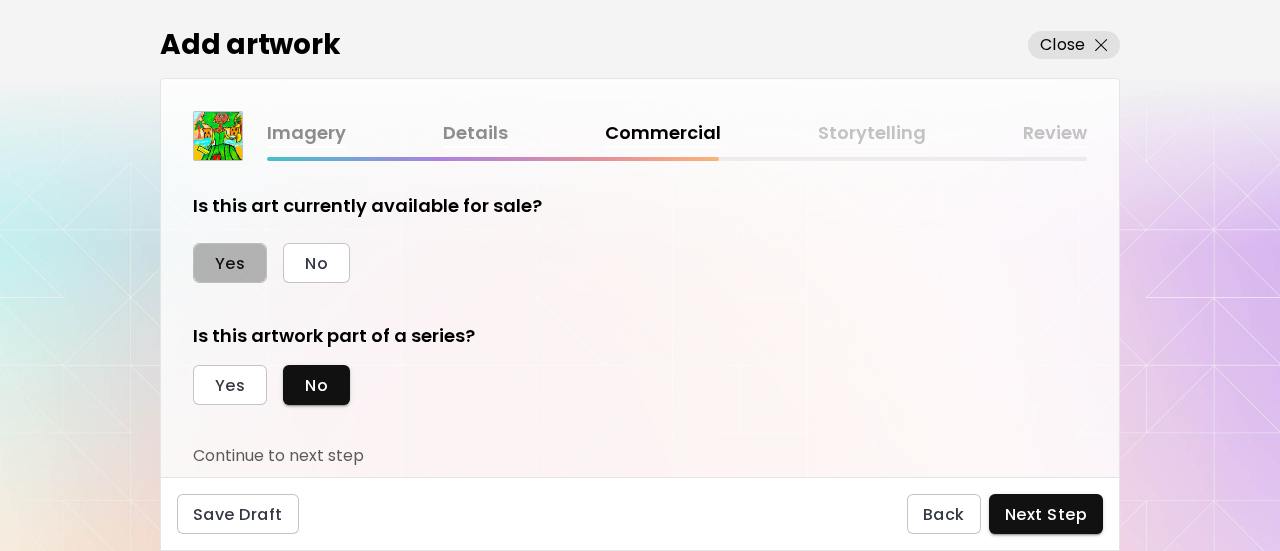 click on "Yes" at bounding box center [230, 263] 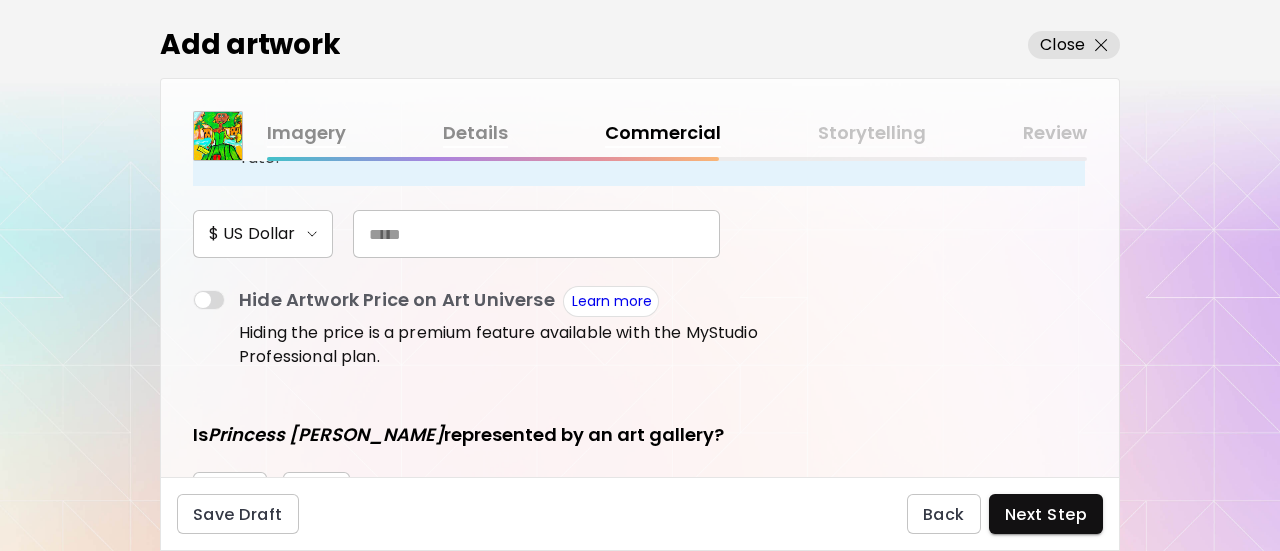 scroll, scrollTop: 298, scrollLeft: 0, axis: vertical 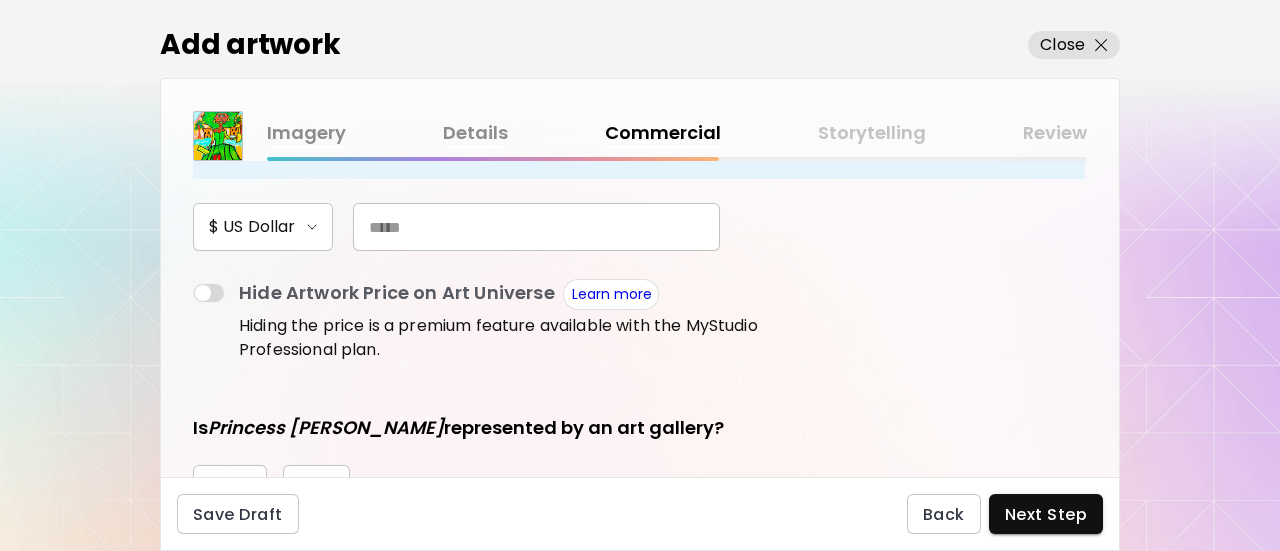 click at bounding box center [536, 227] 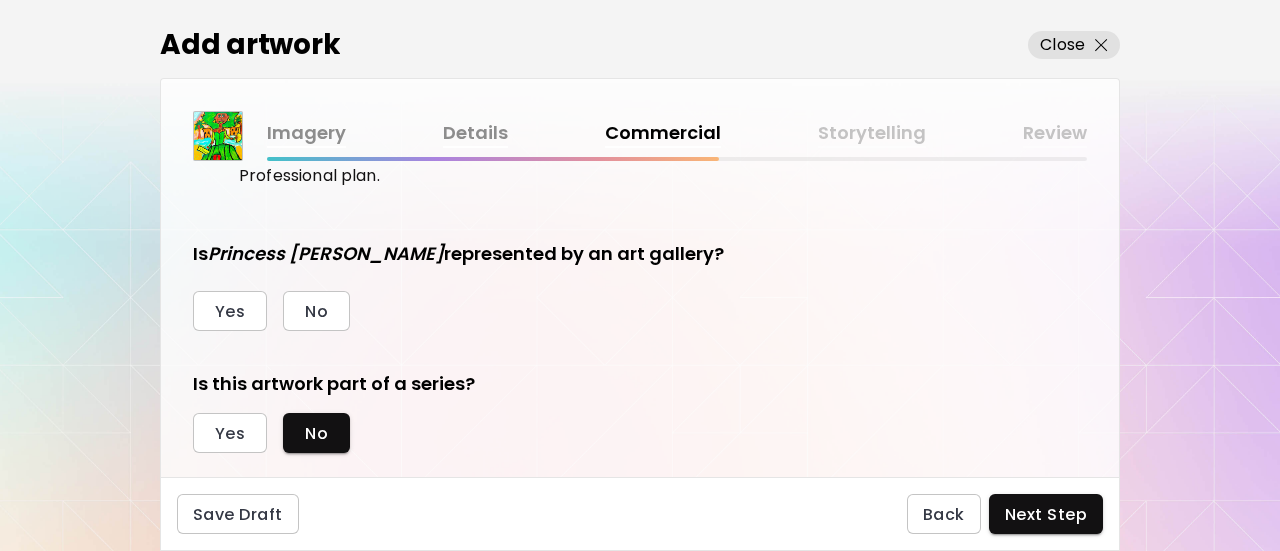 scroll, scrollTop: 502, scrollLeft: 0, axis: vertical 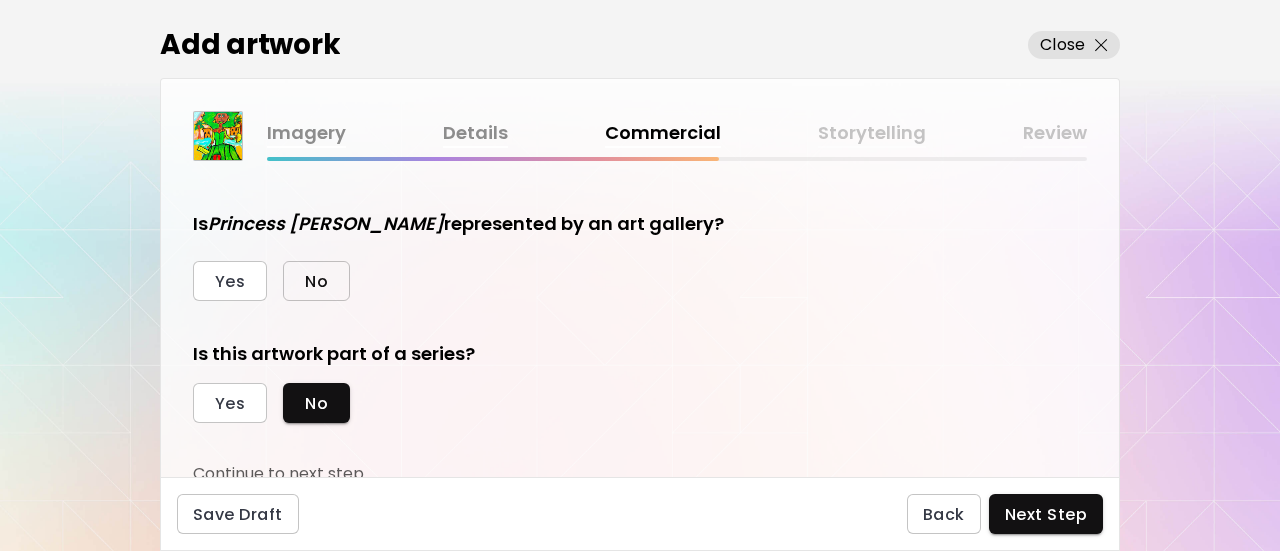 type on "***" 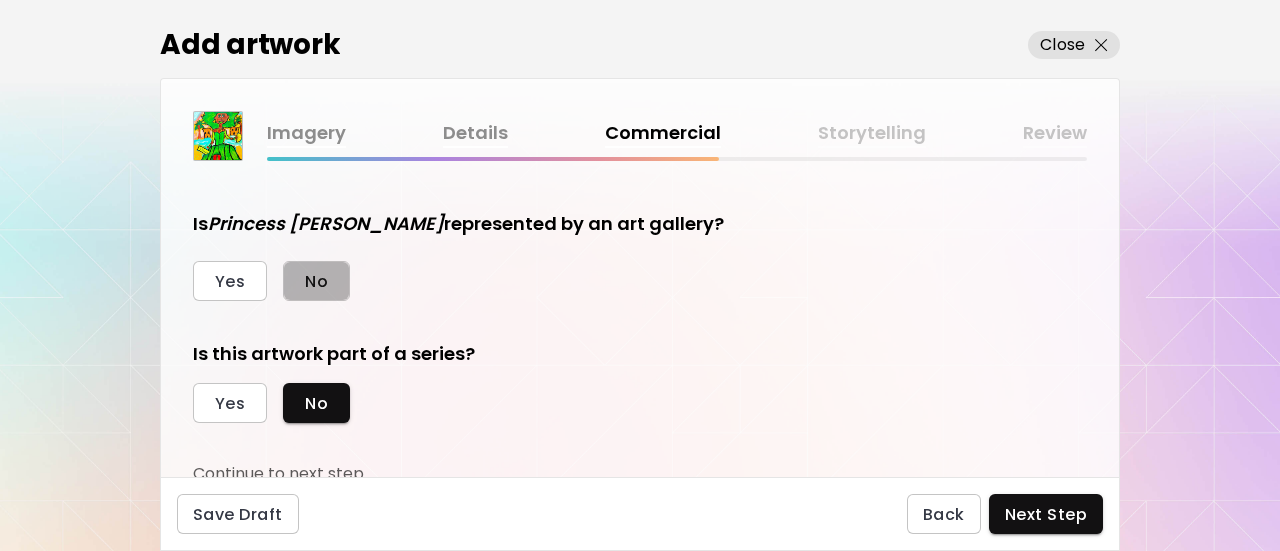 click on "No" at bounding box center [316, 281] 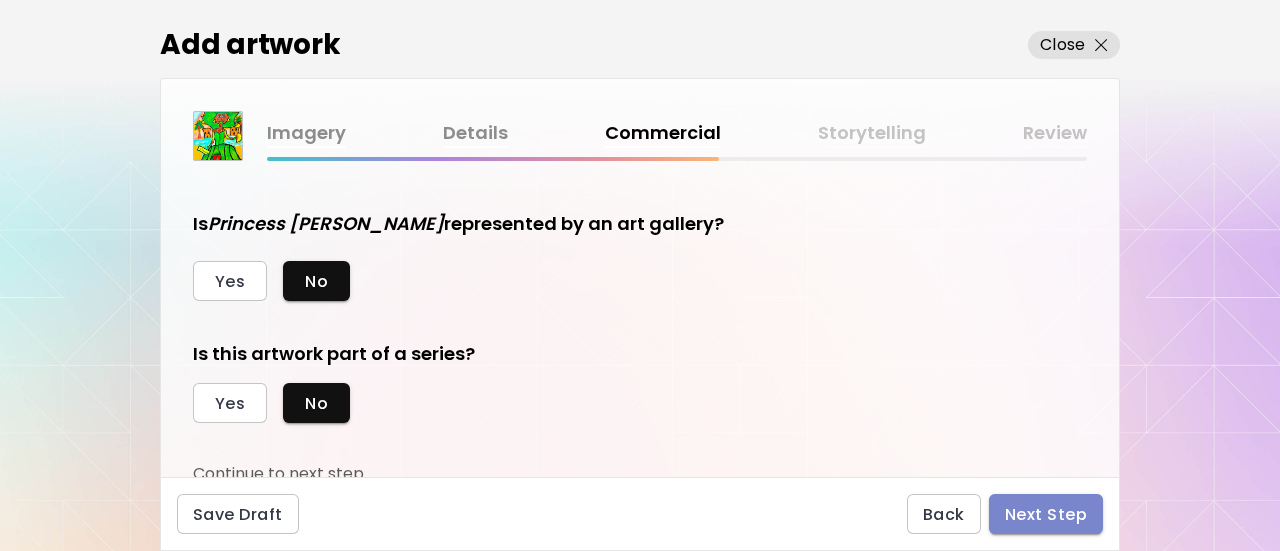 click on "Next Step" at bounding box center [1046, 514] 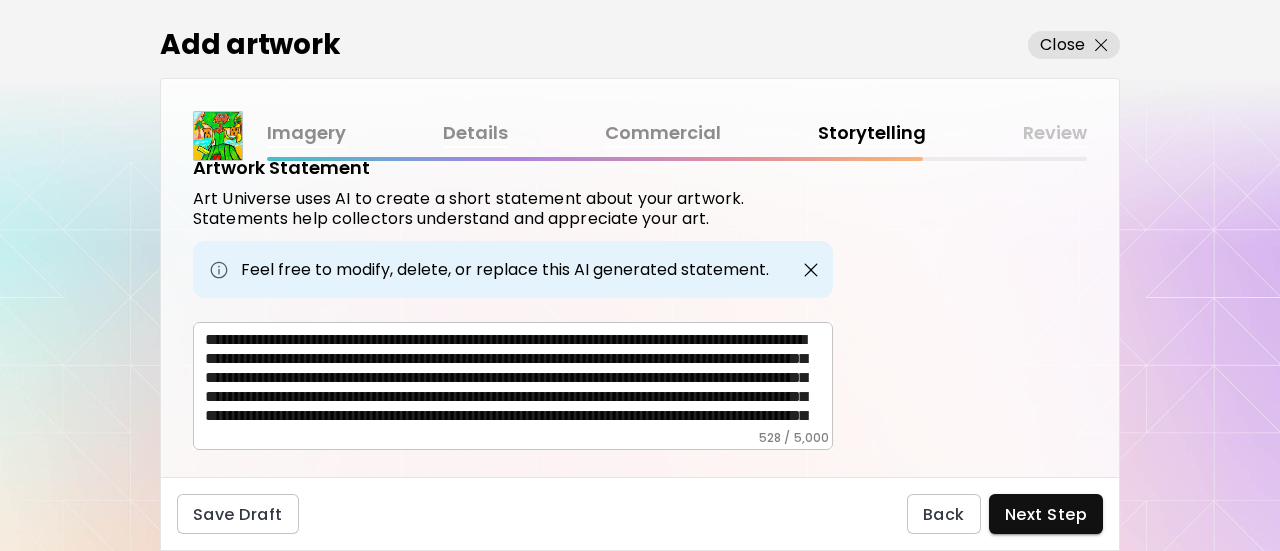 scroll, scrollTop: 714, scrollLeft: 0, axis: vertical 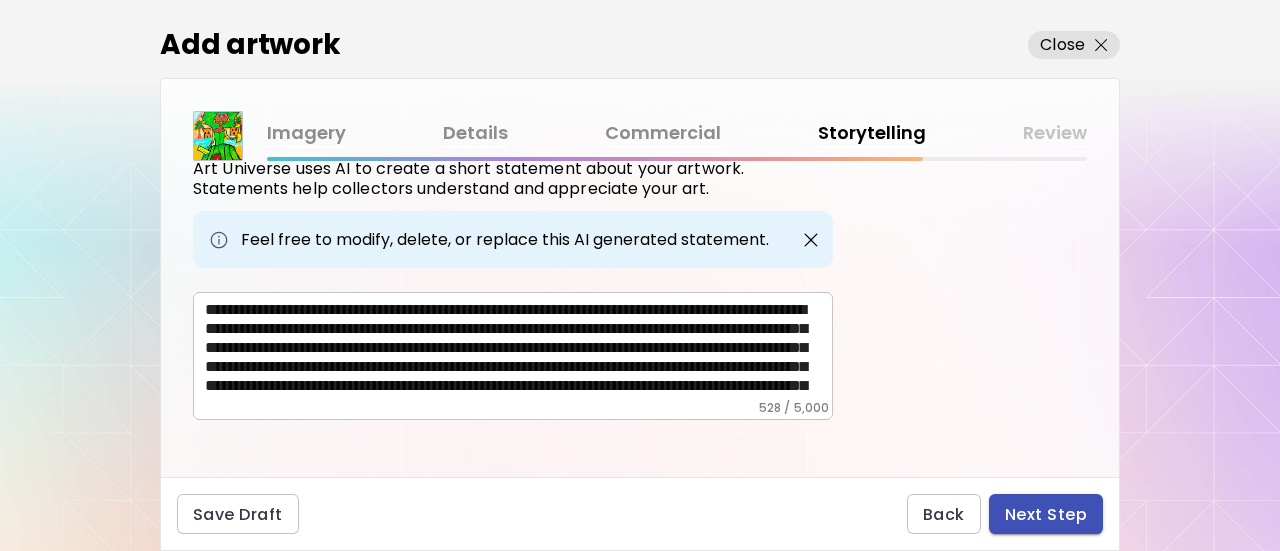 click on "Next Step" at bounding box center (1046, 514) 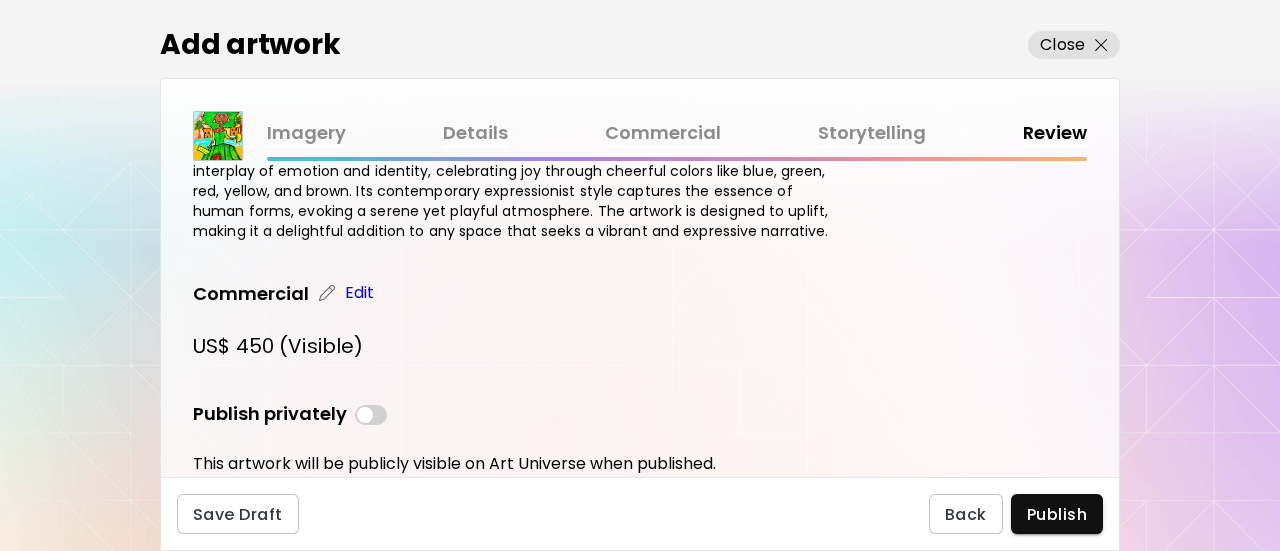 scroll, scrollTop: 744, scrollLeft: 0, axis: vertical 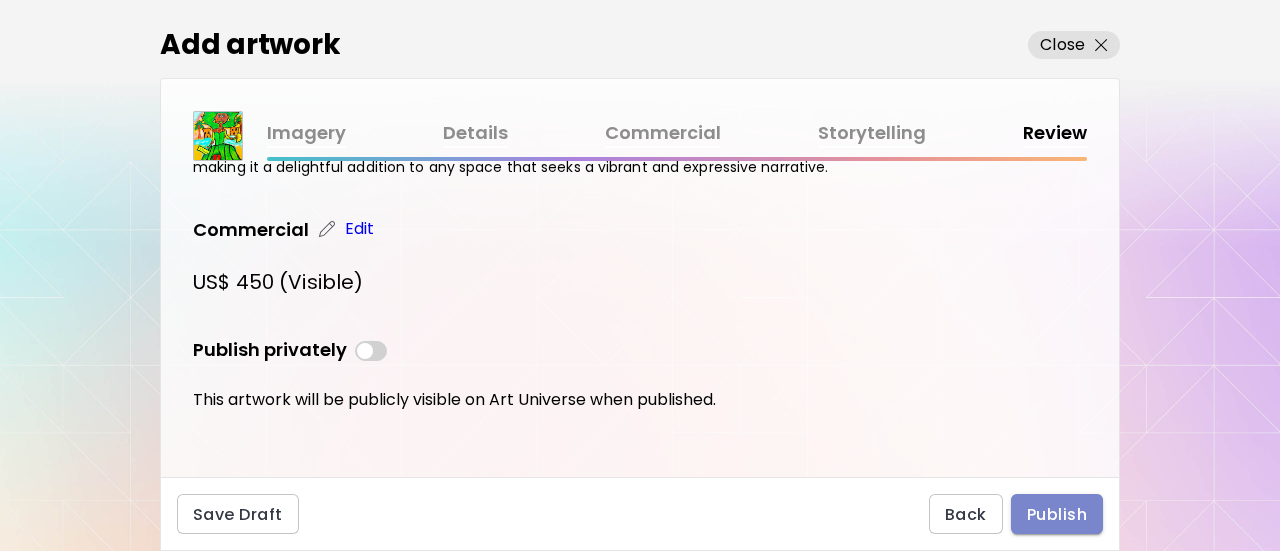 click on "Publish" at bounding box center [1057, 514] 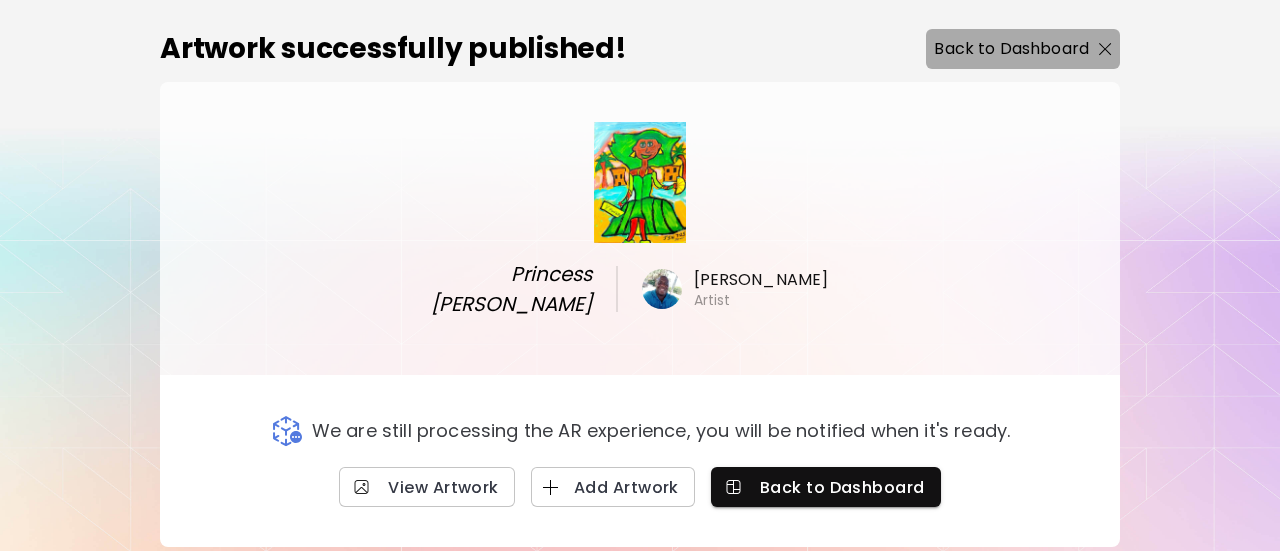 click on "Back to Dashboard" at bounding box center [1011, 49] 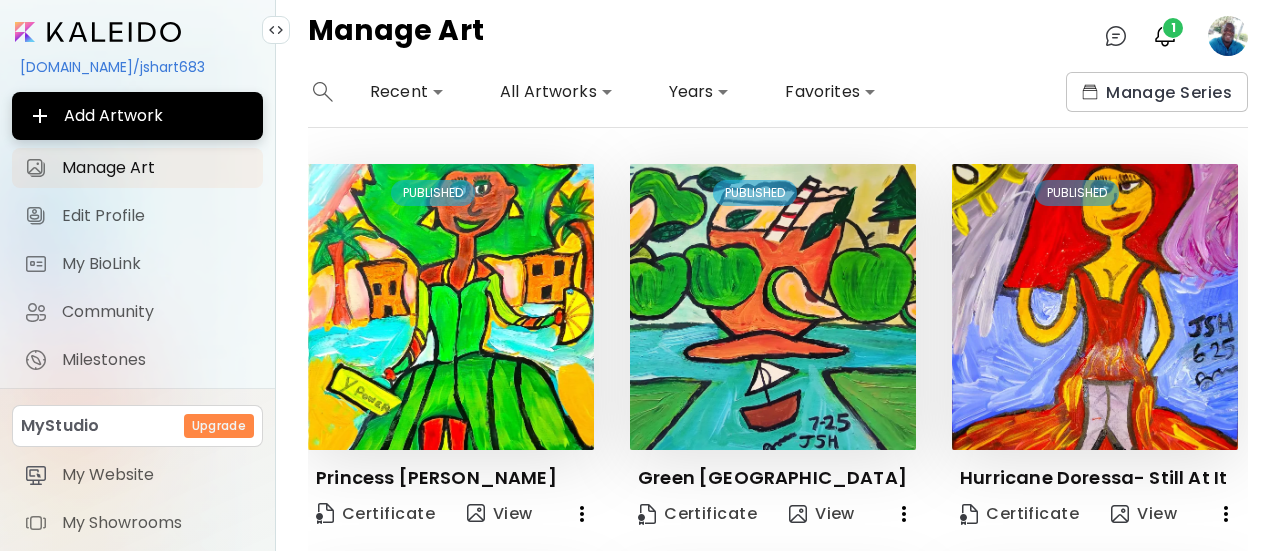 click on "Manage Art 0 1" at bounding box center [778, 36] 